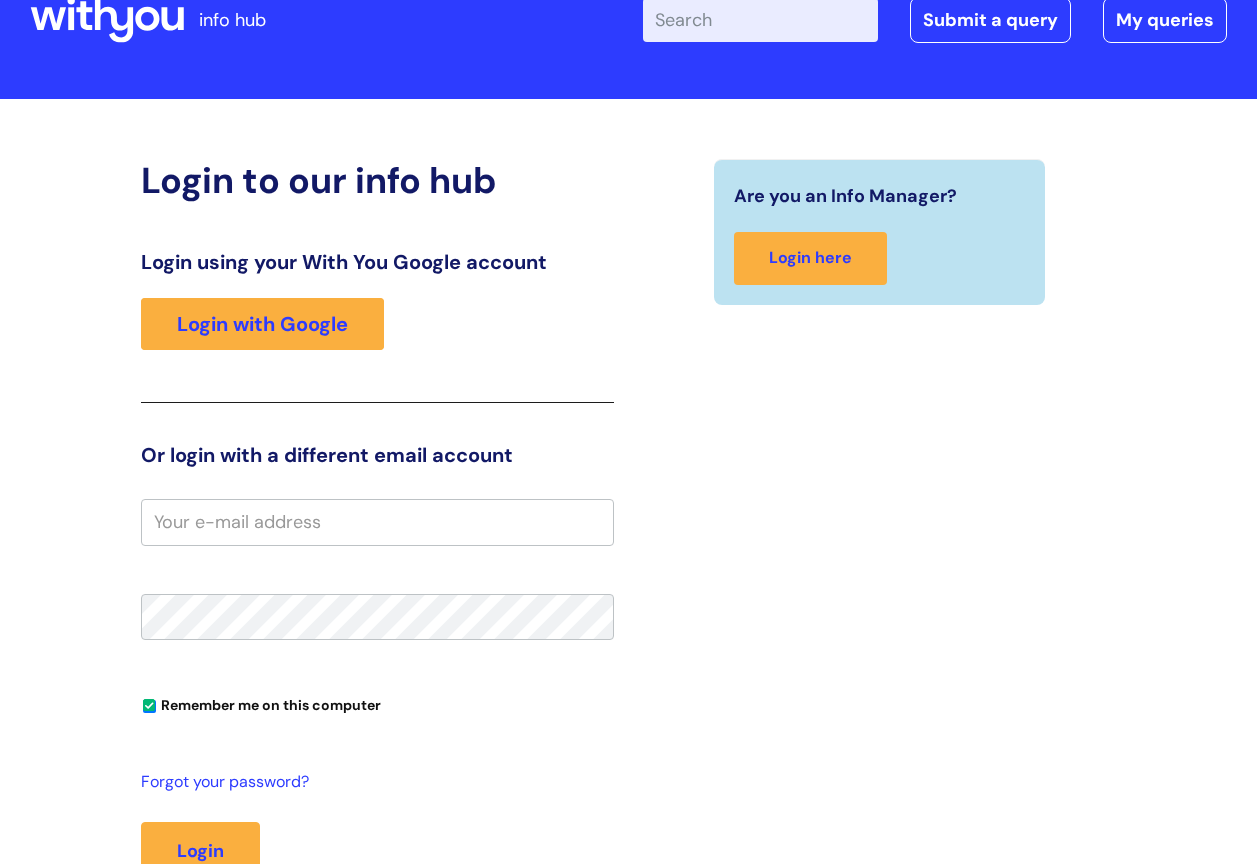 scroll, scrollTop: 0, scrollLeft: 0, axis: both 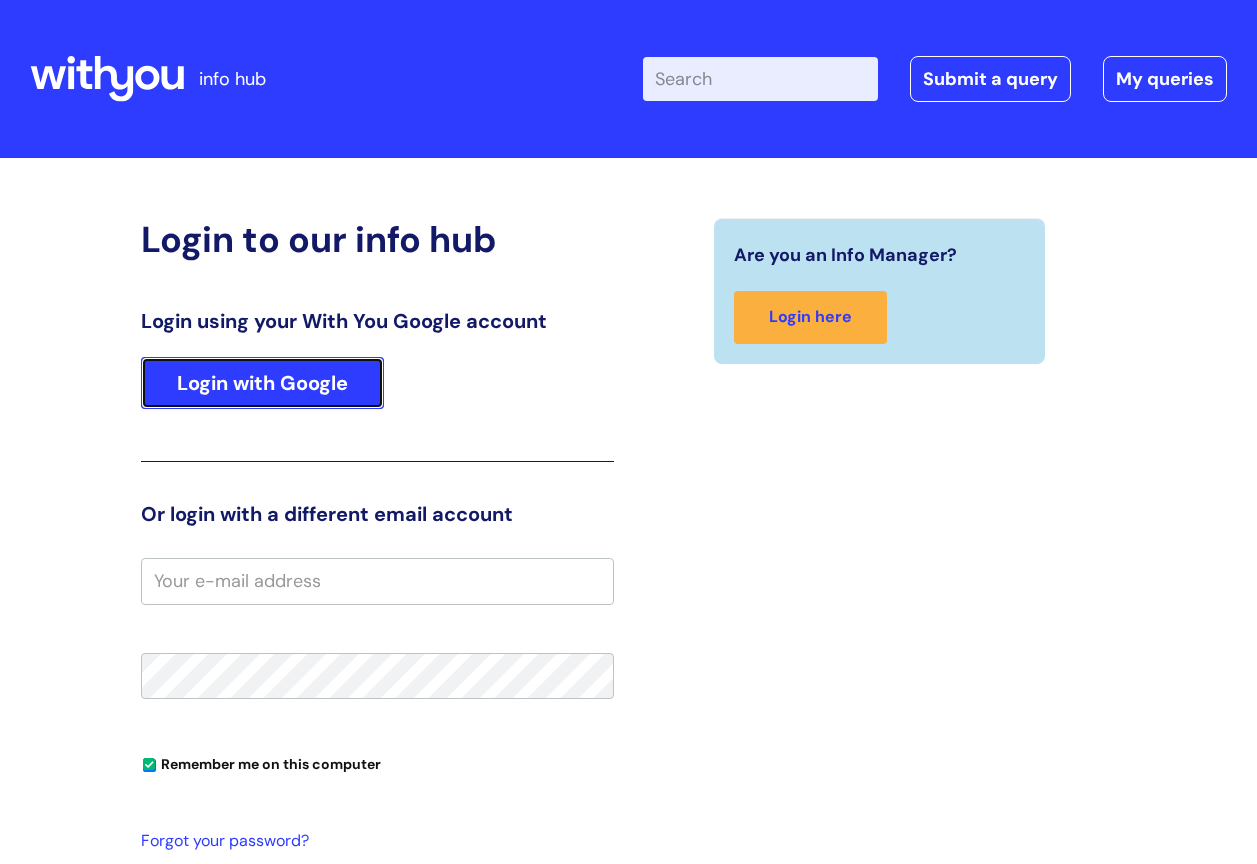 click on "Login with Google" at bounding box center (262, 383) 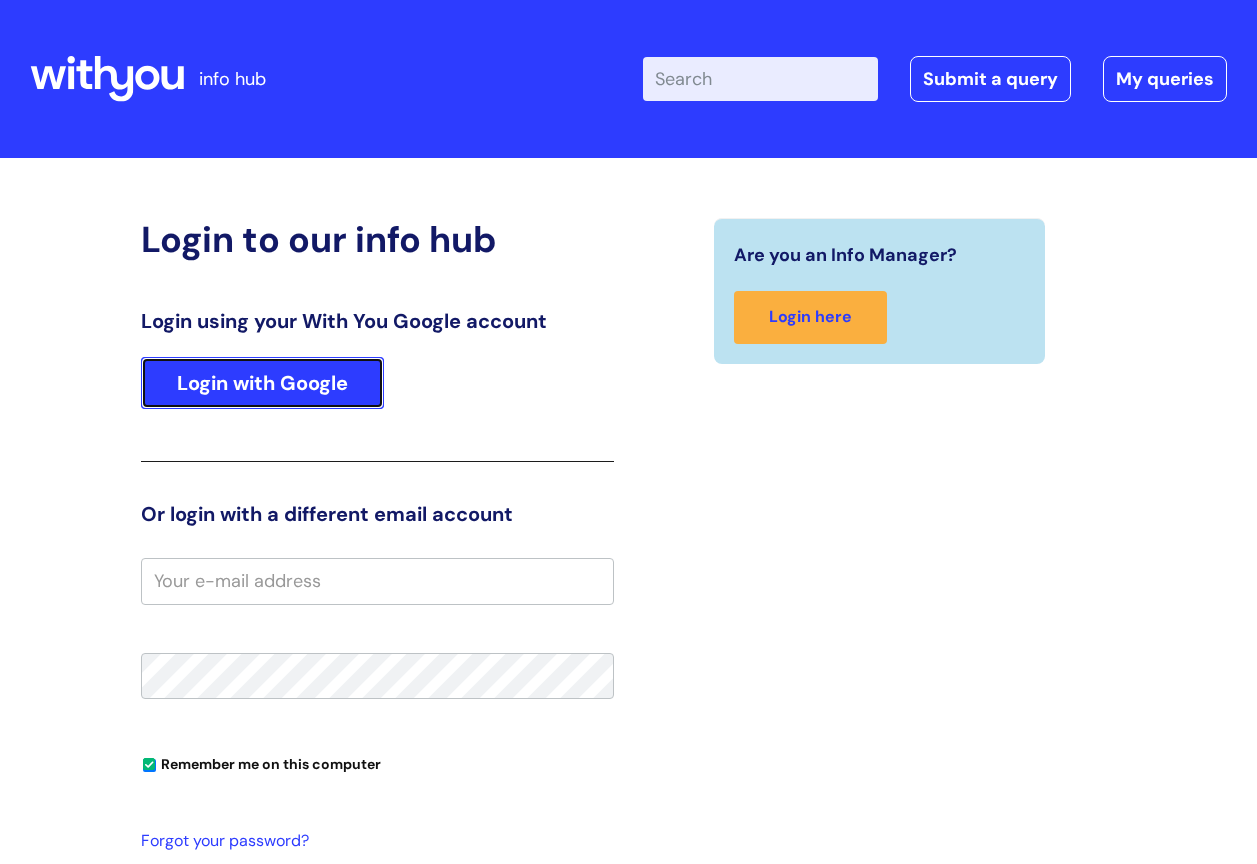 click on "Login with Google" at bounding box center (262, 383) 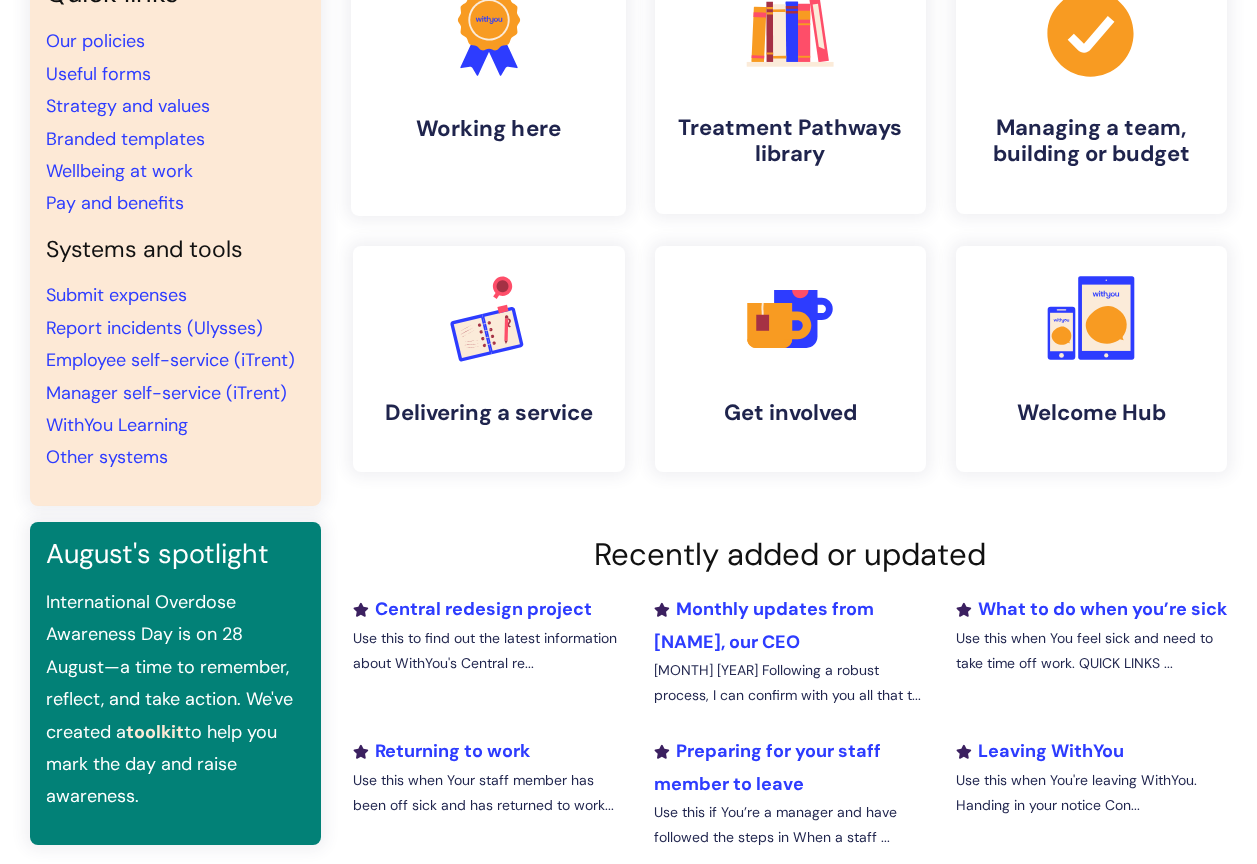 scroll, scrollTop: 202, scrollLeft: 0, axis: vertical 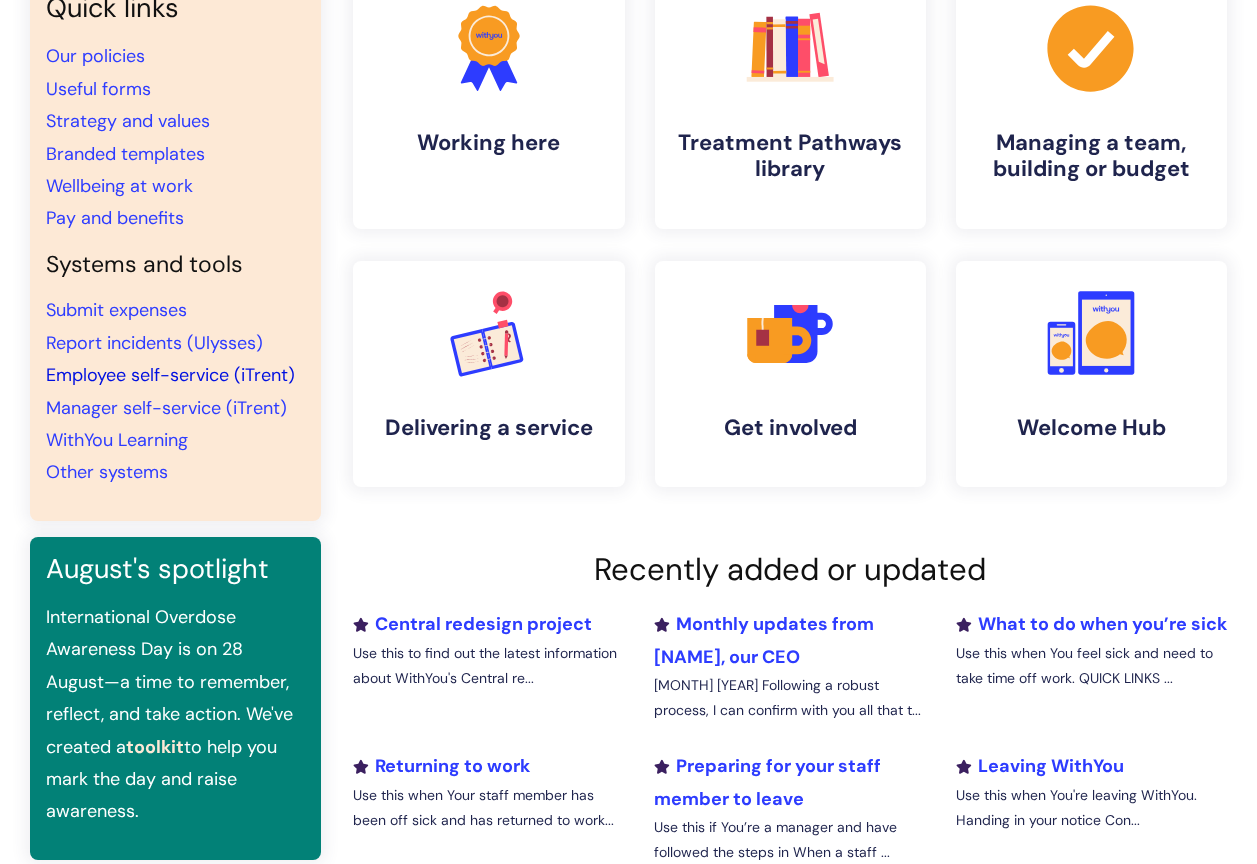 click on "Employee self-service (iTrent)" at bounding box center (170, 375) 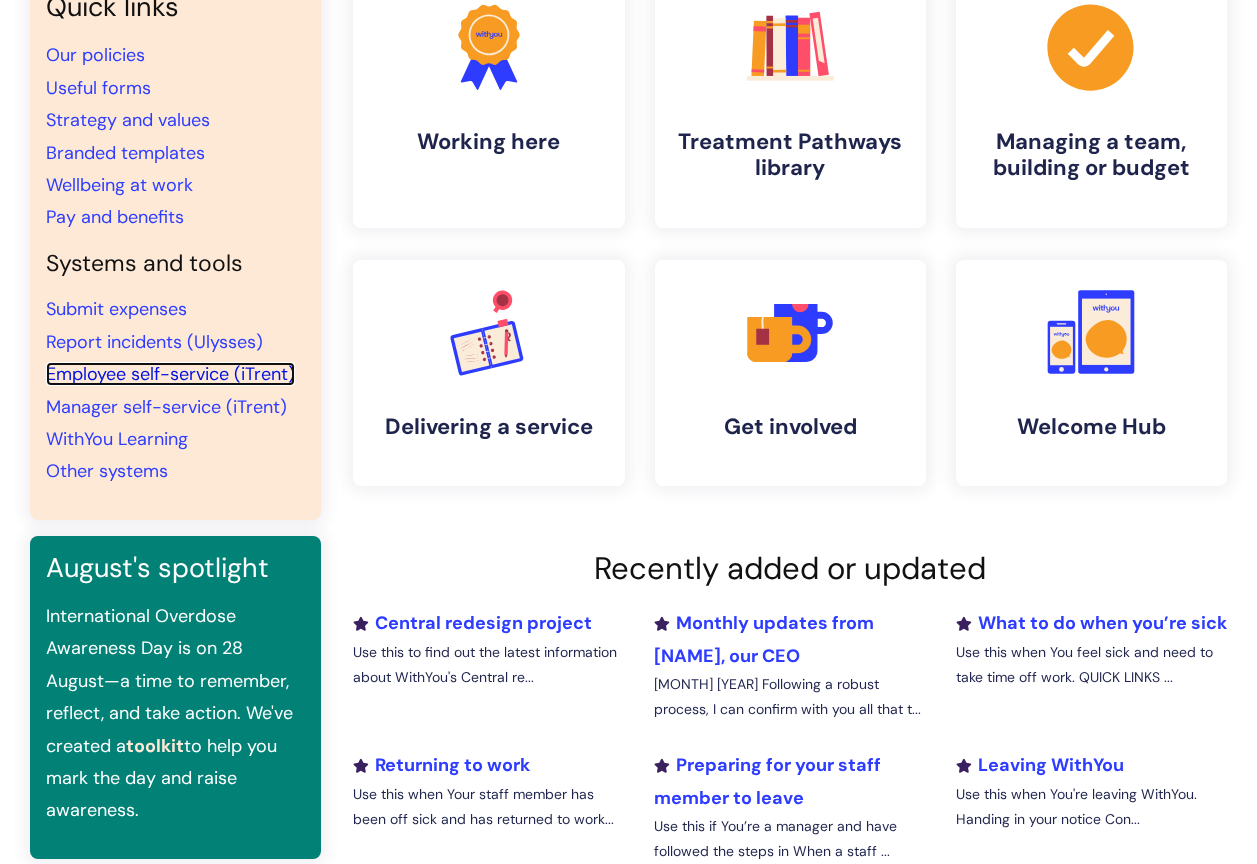 scroll, scrollTop: 202, scrollLeft: 0, axis: vertical 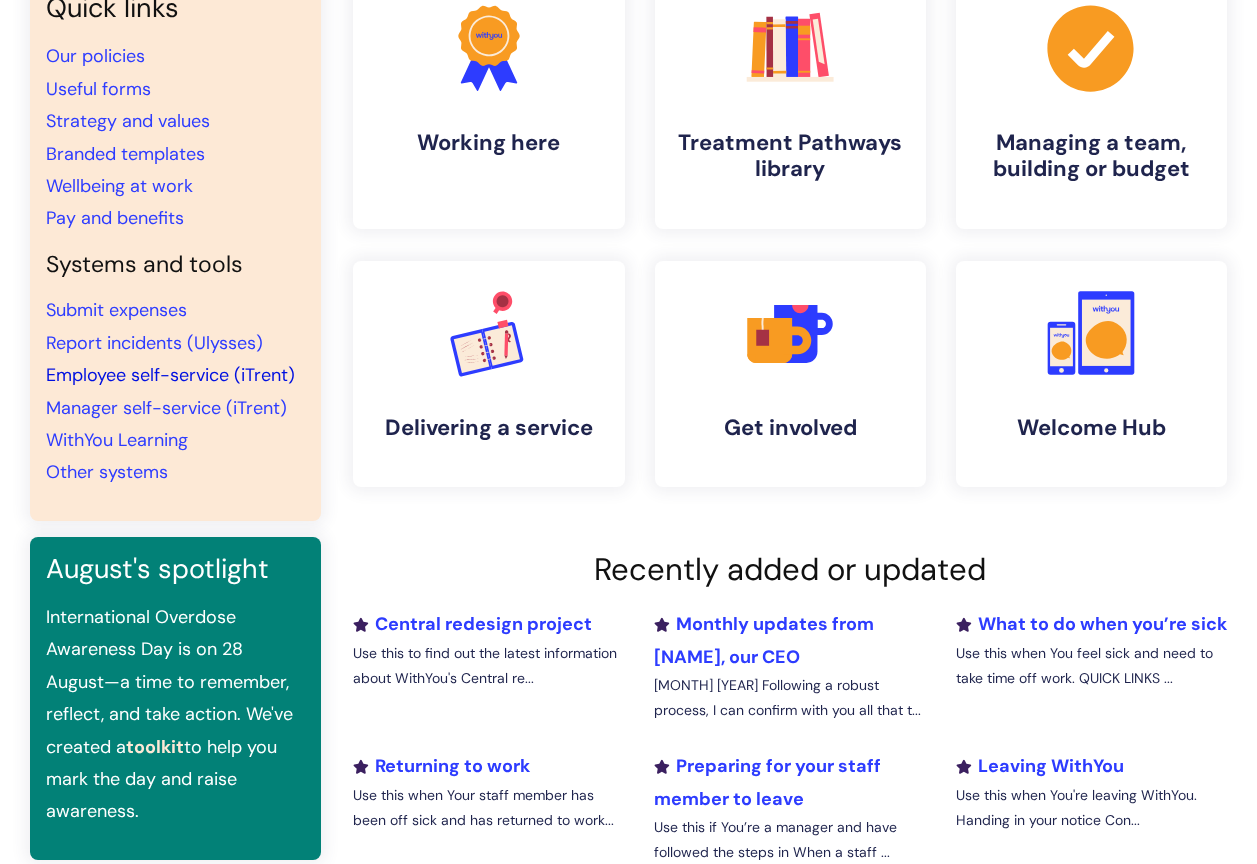 click on "Employee self-service (iTrent)" at bounding box center [170, 375] 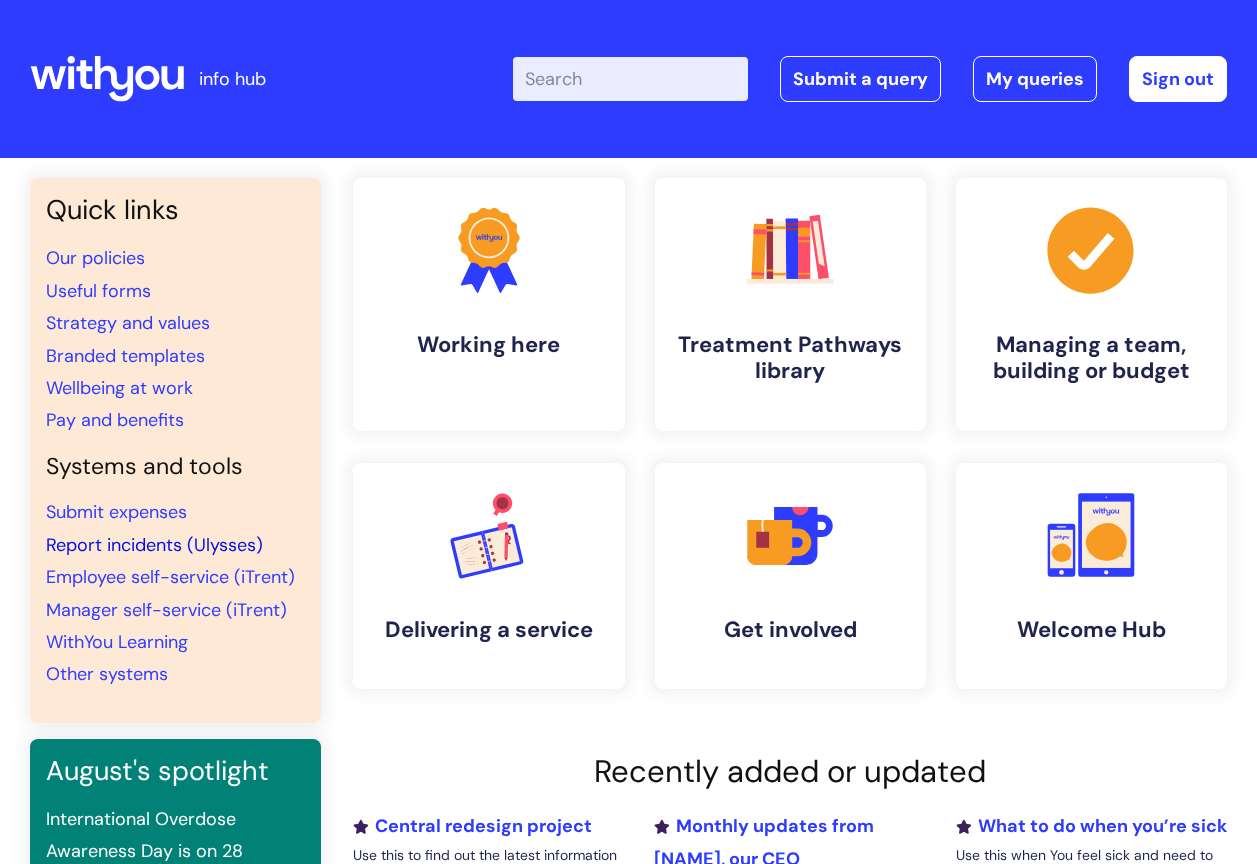 scroll, scrollTop: 0, scrollLeft: 0, axis: both 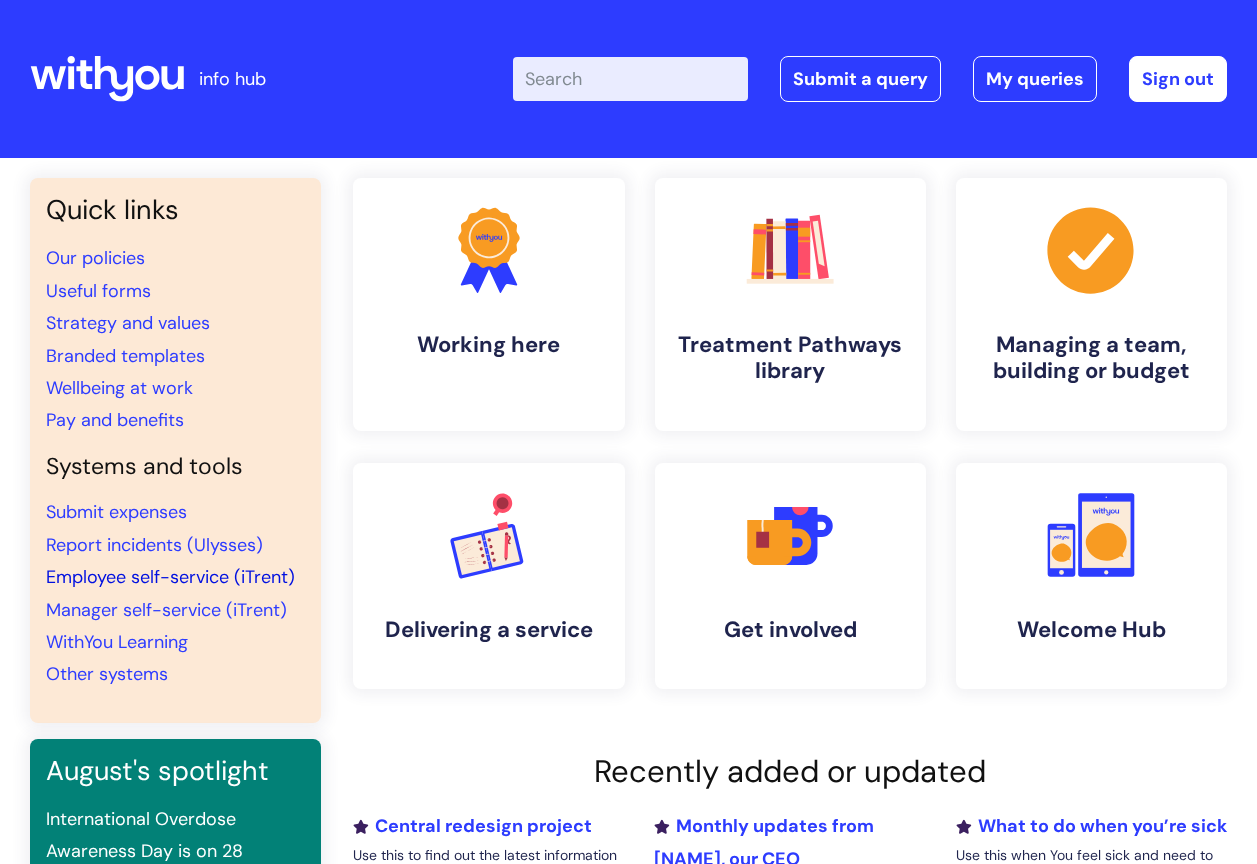 click on "Employee self-service (iTrent)" at bounding box center [170, 577] 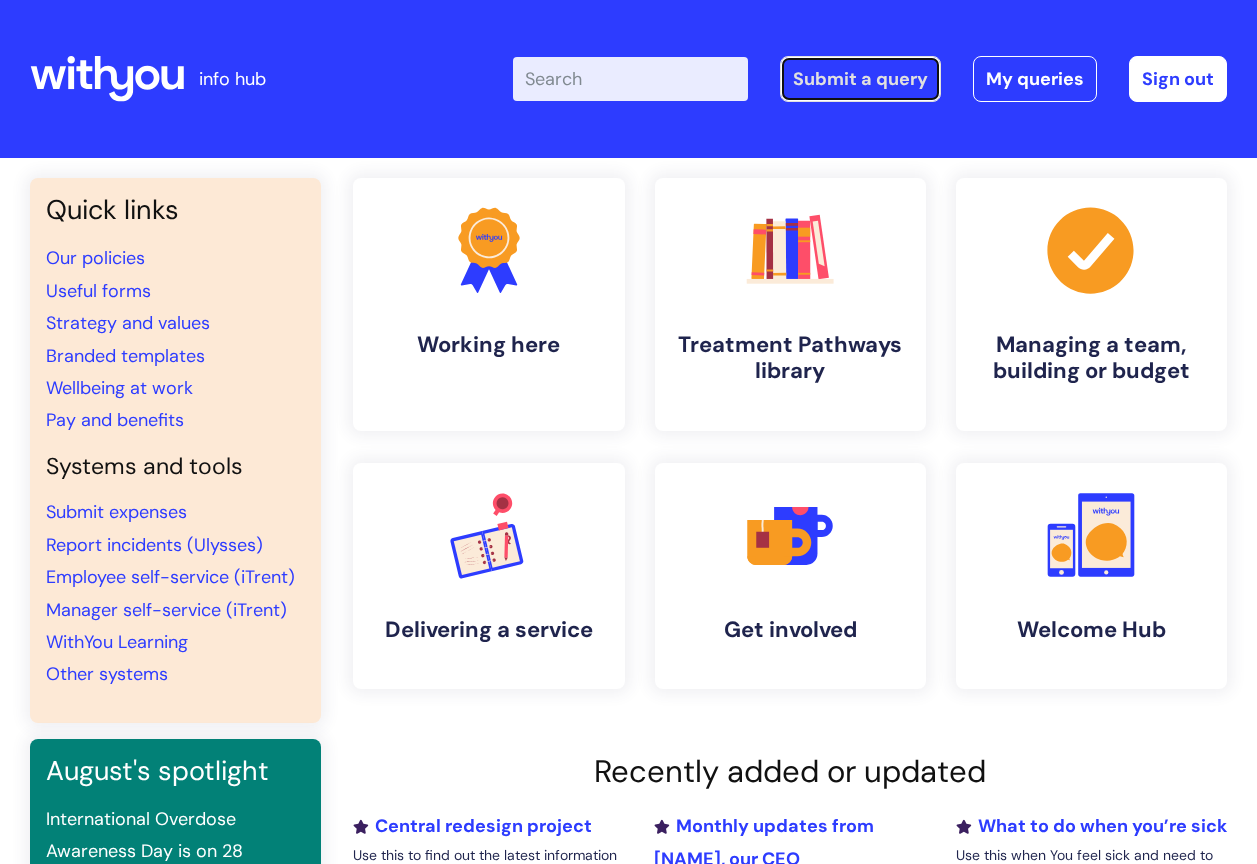 click on "Submit a query" at bounding box center [860, 79] 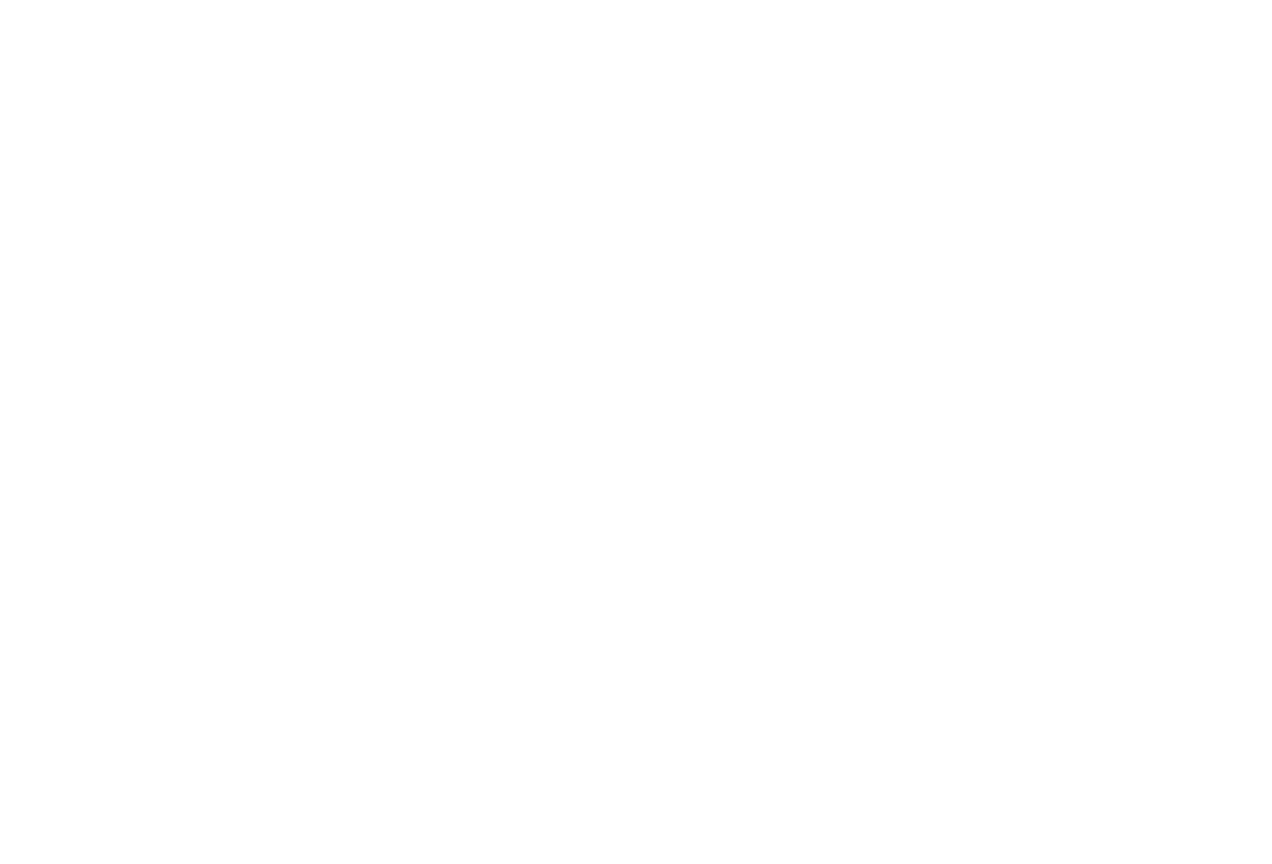 scroll, scrollTop: 0, scrollLeft: 0, axis: both 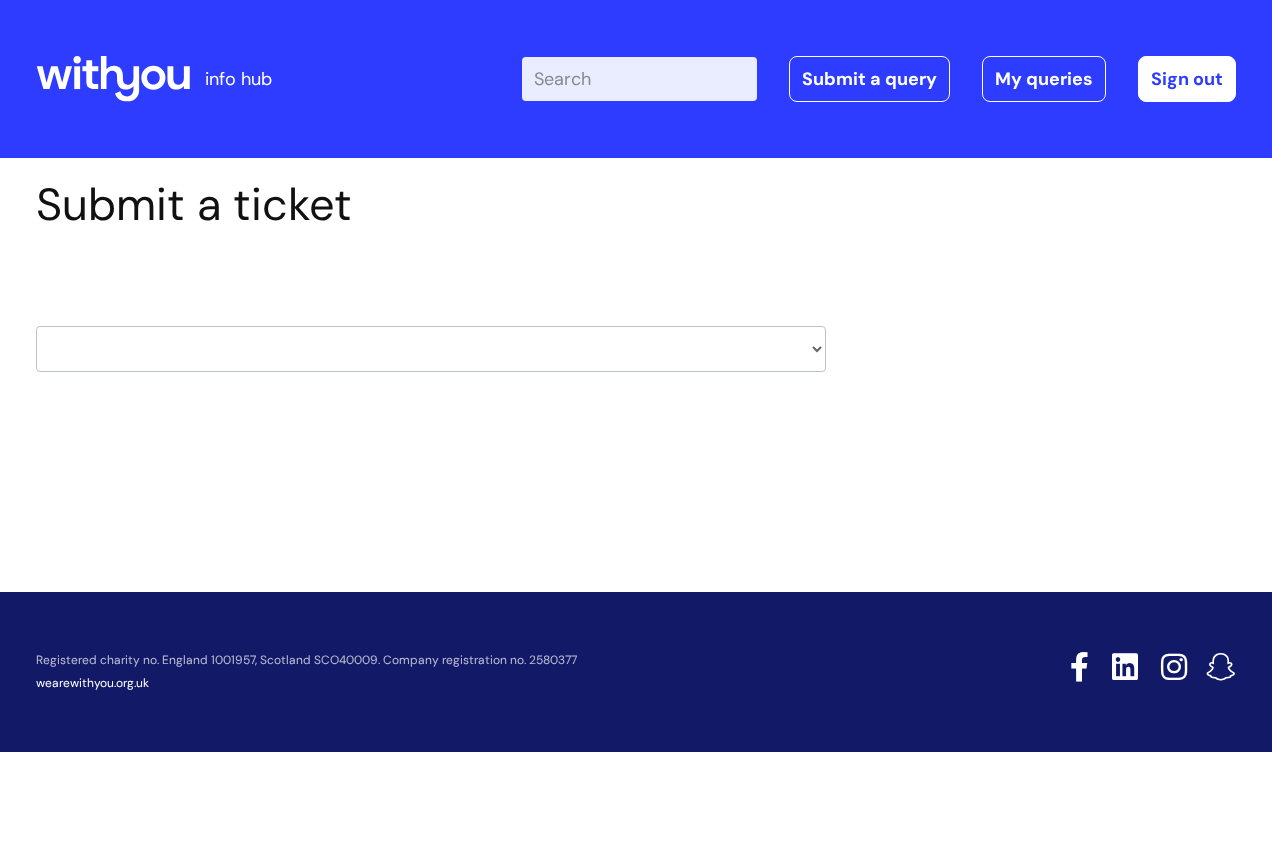 click on "HR / People
IT and Support
Clinical Drug Alerts
Finance Accounts
Data Support Team
Data Protection
External Communications
Learning and Development
Information Requests & Reports - Data Analysts
Insurance
Internal Communications
Pensions
Surrey NHS Talking Therapies
Payroll
Safeguarding" at bounding box center (431, 349) 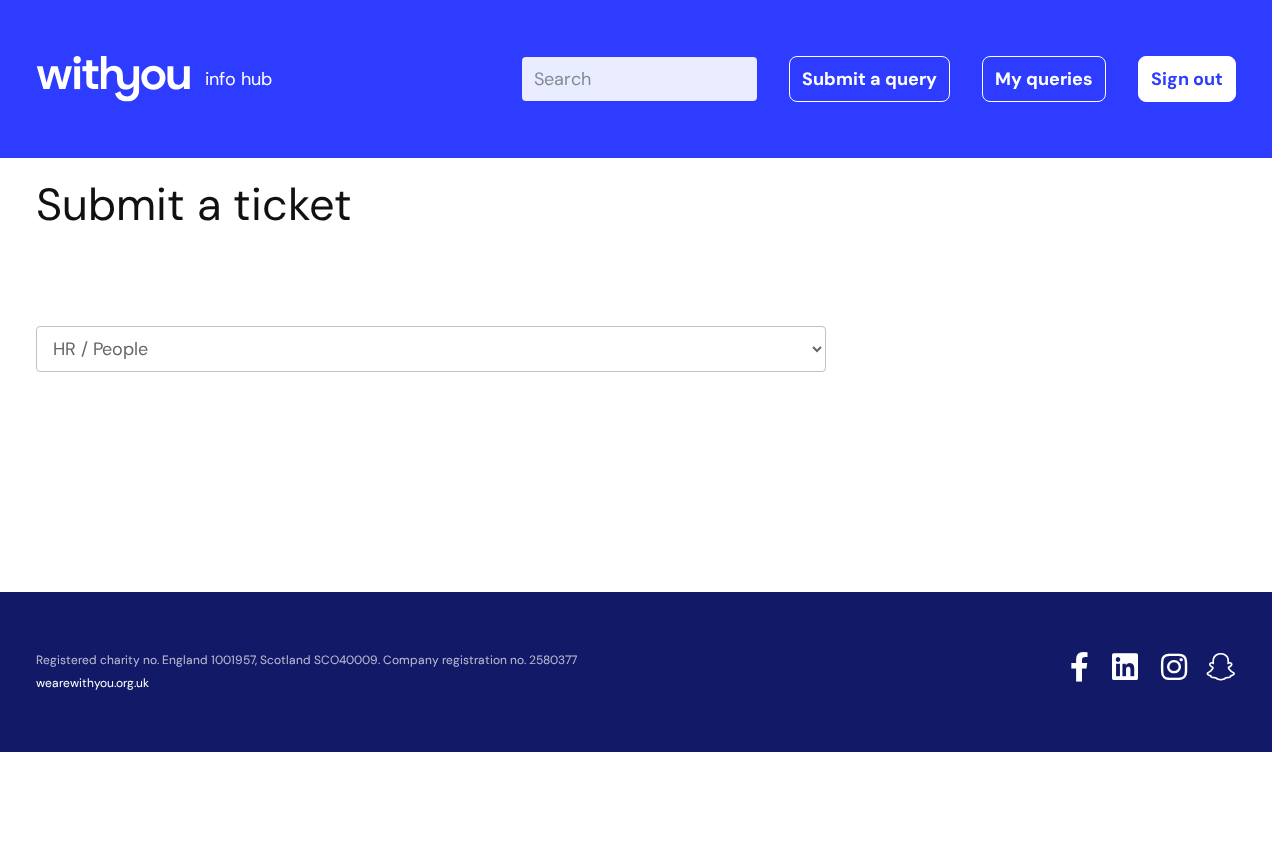 click on "HR / People
IT and Support
Clinical Drug Alerts
Finance Accounts
Data Support Team
Data Protection
External Communications
Learning and Development
Information Requests & Reports - Data Analysts
Insurance
Internal Communications
Pensions
Surrey NHS Talking Therapies
Payroll
Safeguarding" at bounding box center [431, 349] 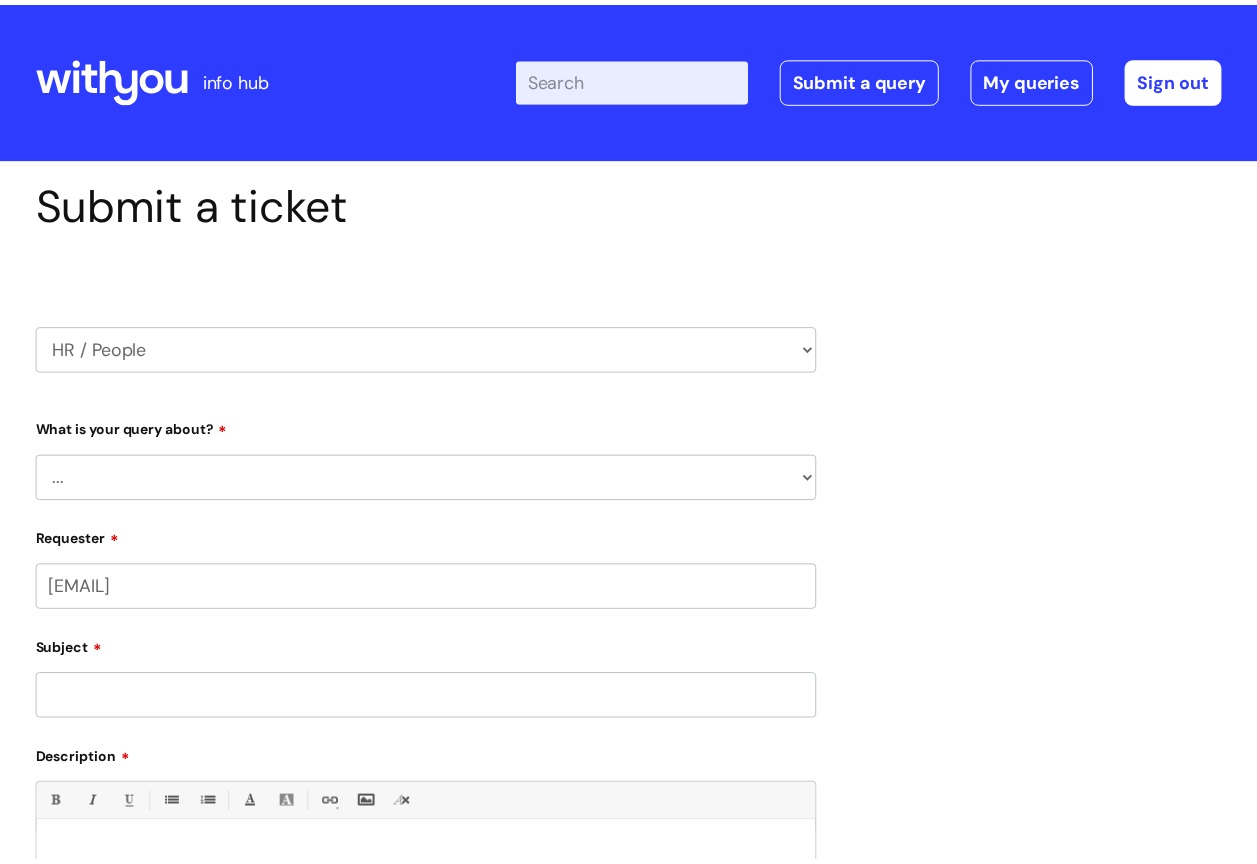 scroll, scrollTop: 0, scrollLeft: 0, axis: both 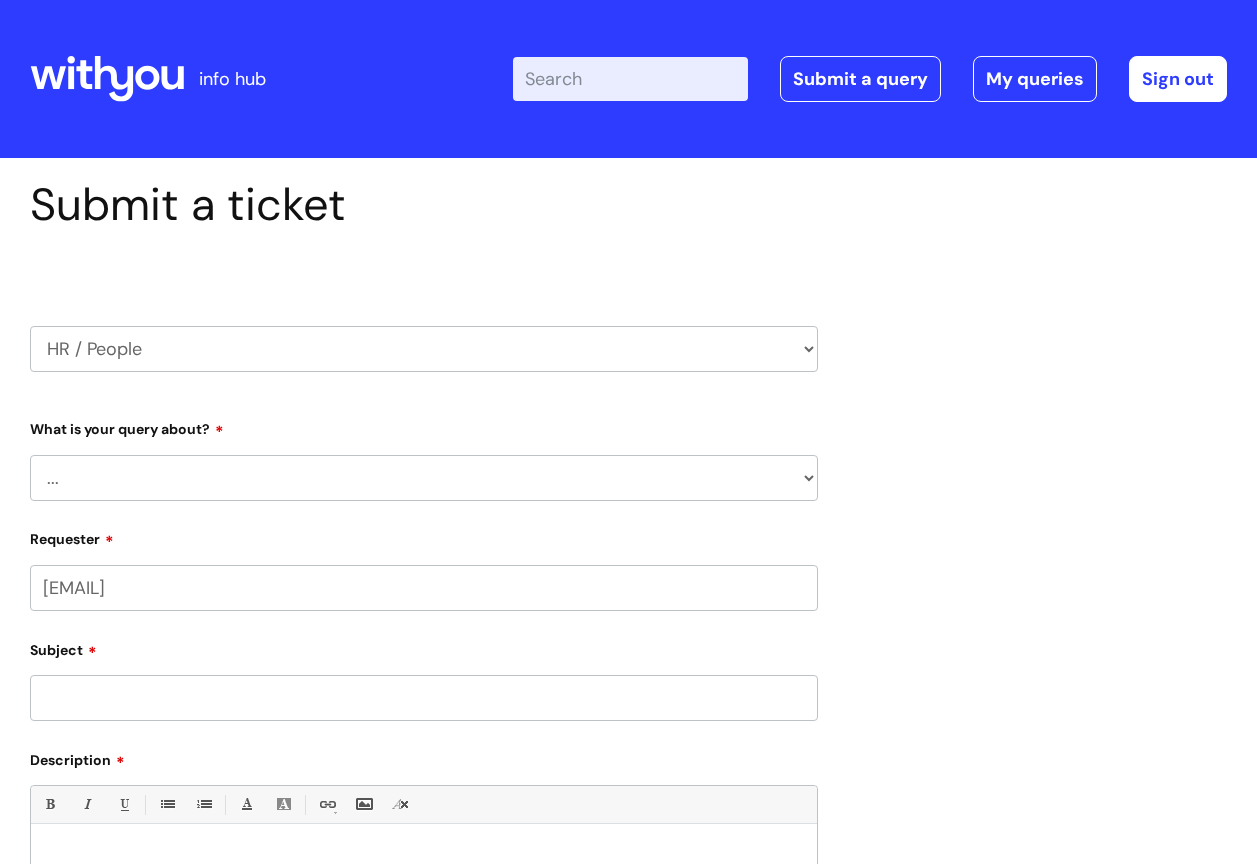 select on "[PHONE]" 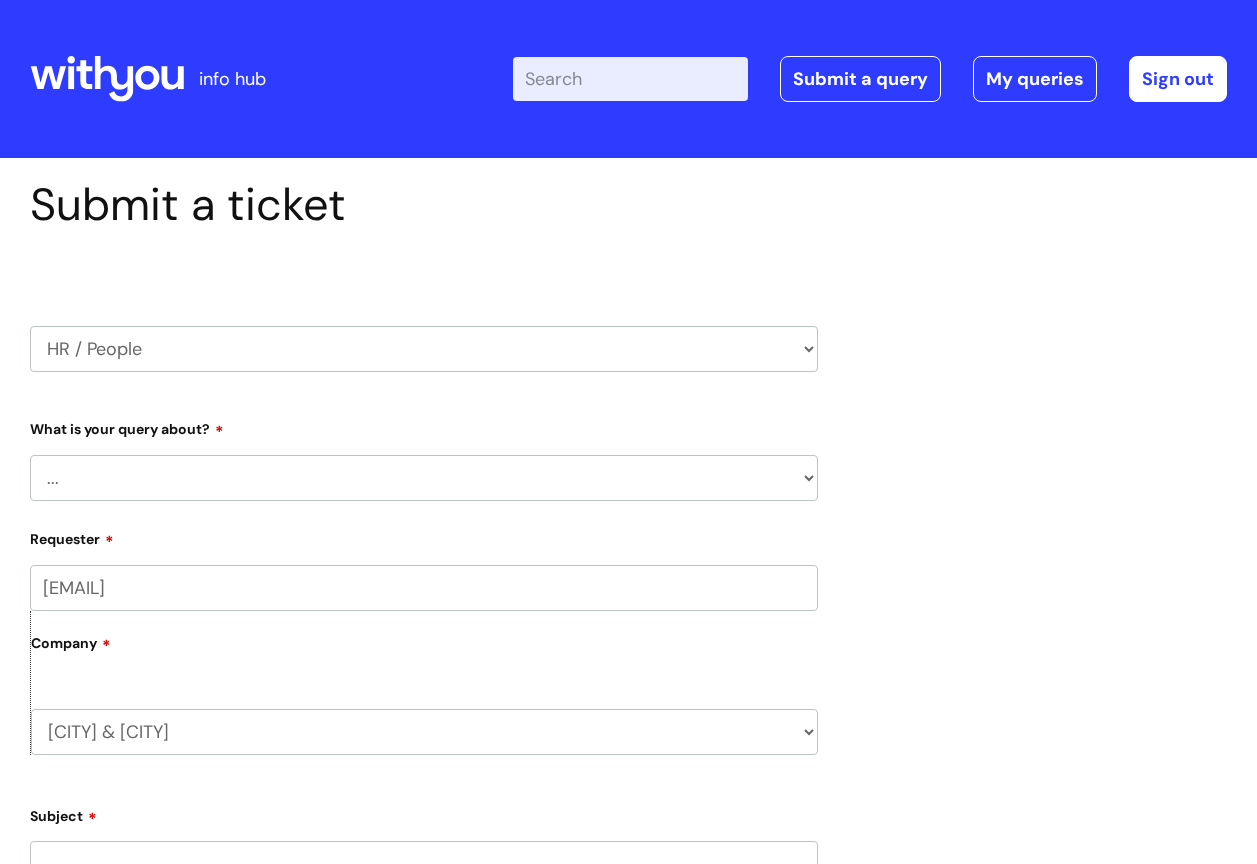 click on "...
Absence Query
Holiday Query
Employee change request
General HR Query
iTrent
New starter
Pay Query
Security Watchdog - Onboarding of candidates" at bounding box center (424, 478) 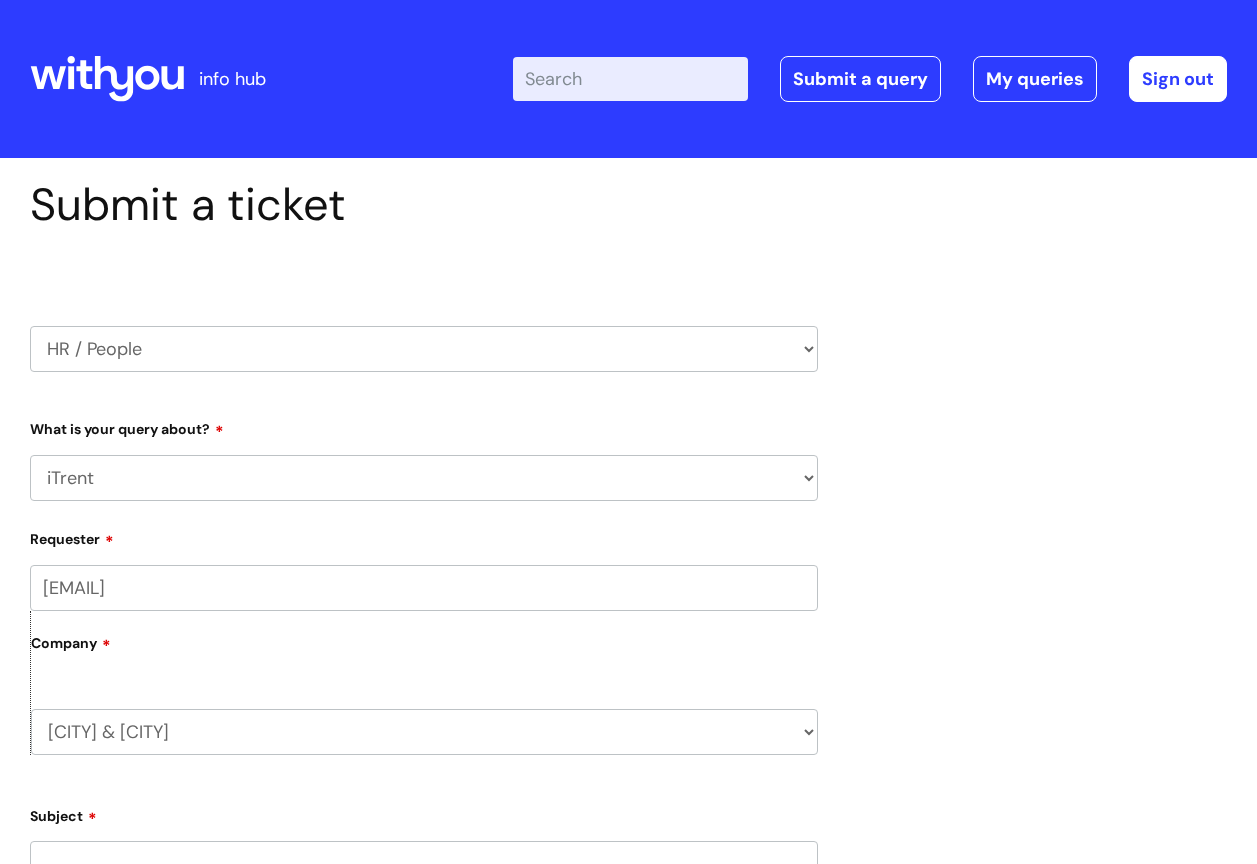click on "...
Absence Query
Holiday Query
Employee change request
General HR Query
iTrent
New starter
Pay Query
Security Watchdog - Onboarding of candidates" at bounding box center [424, 478] 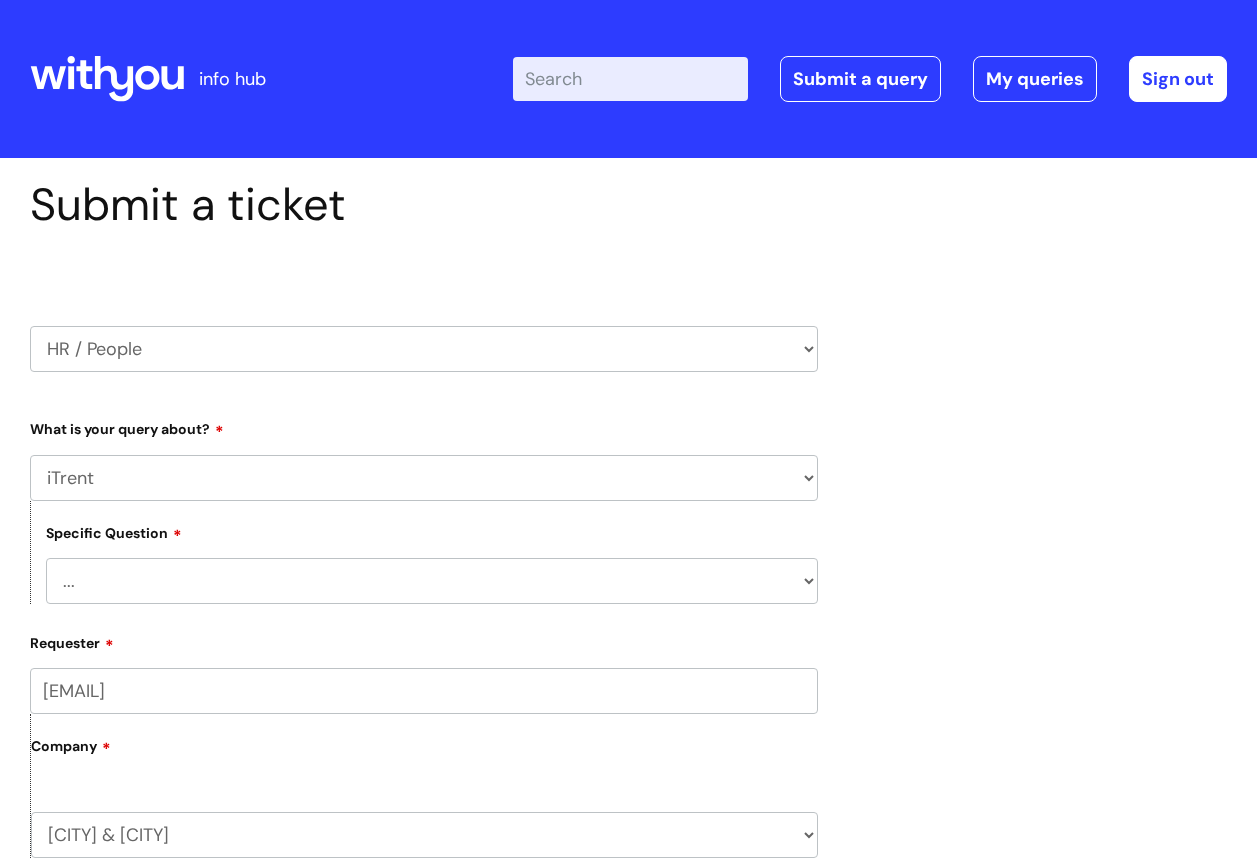 click on "... I can’t log in to iTrent I need to change someone’s line manager Issue with employee self service Other iTrent query" at bounding box center [432, 581] 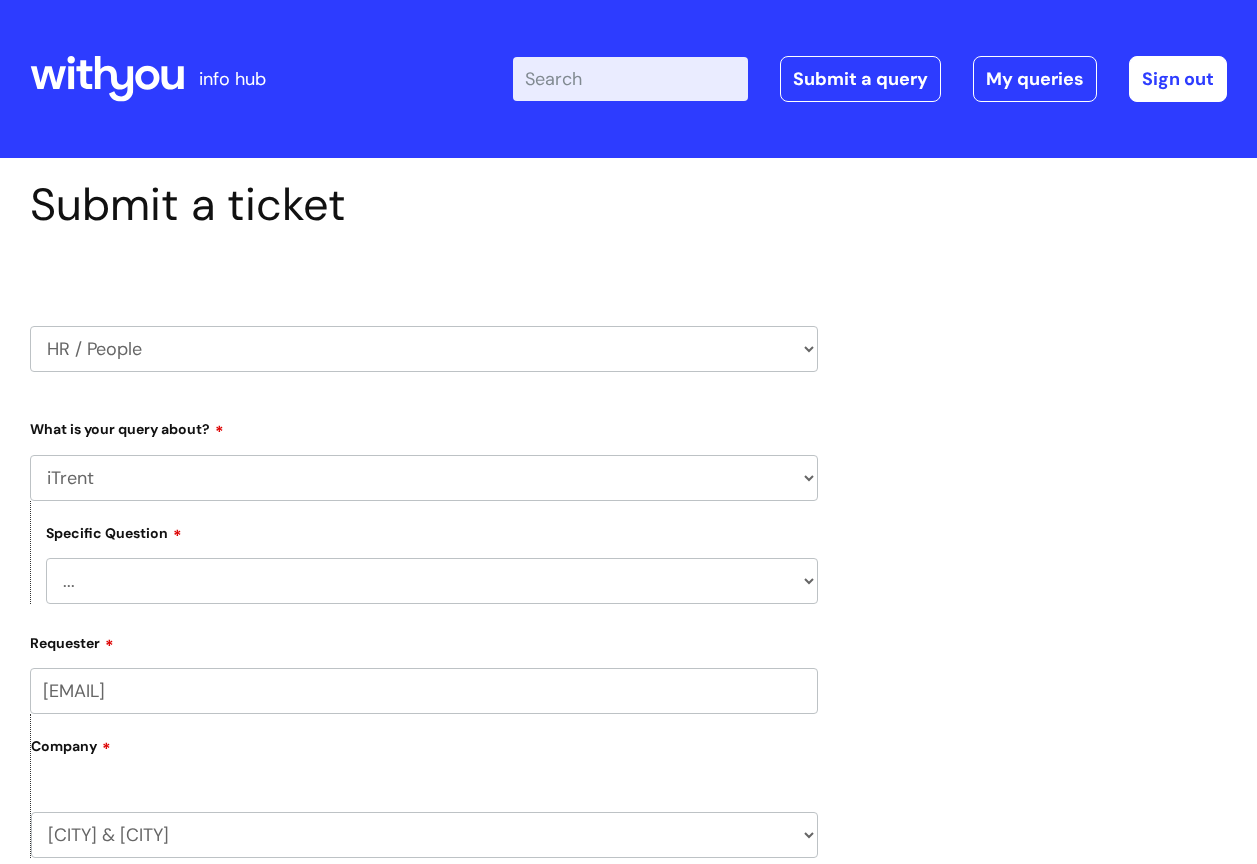 select on "I can’t log in to iTrent" 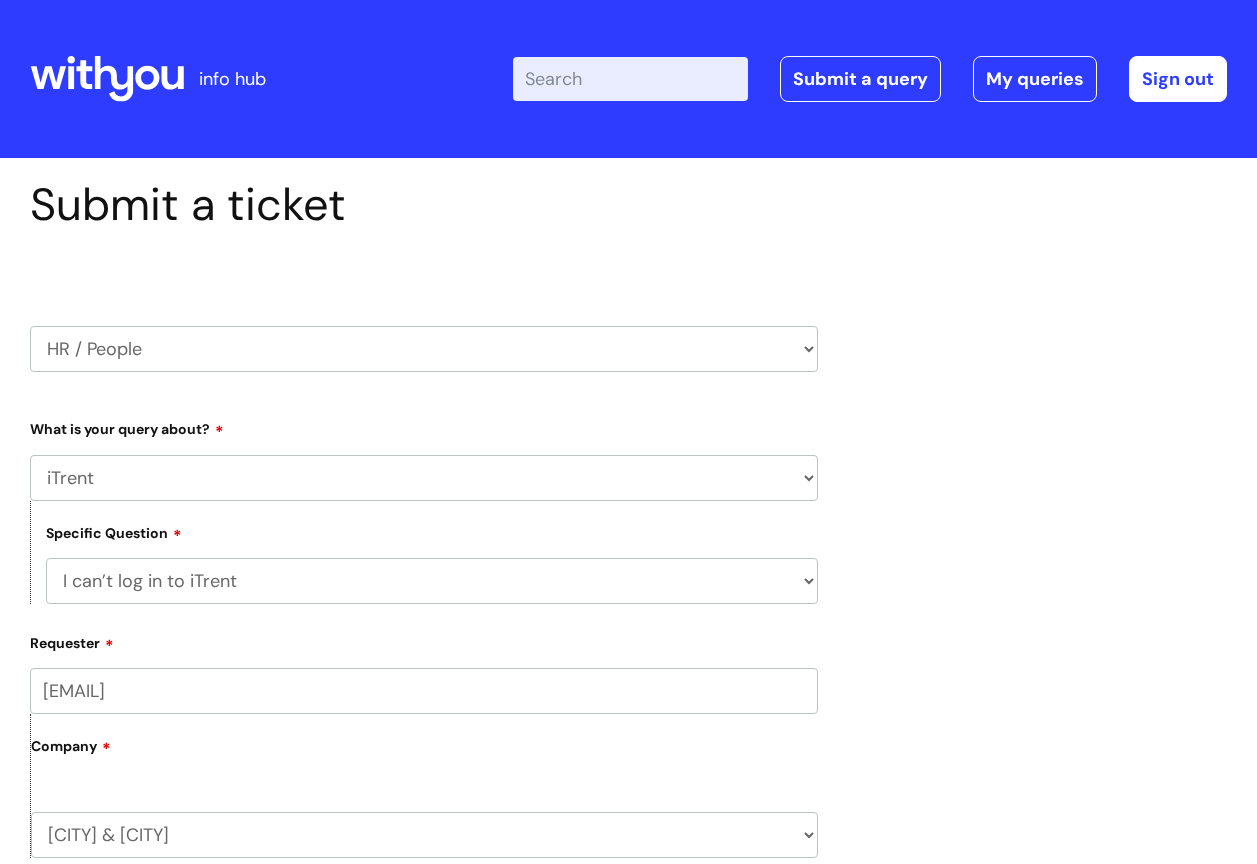 click on "... I can’t log in to iTrent I need to change someone’s line manager Issue with employee self service Other iTrent query" at bounding box center (432, 581) 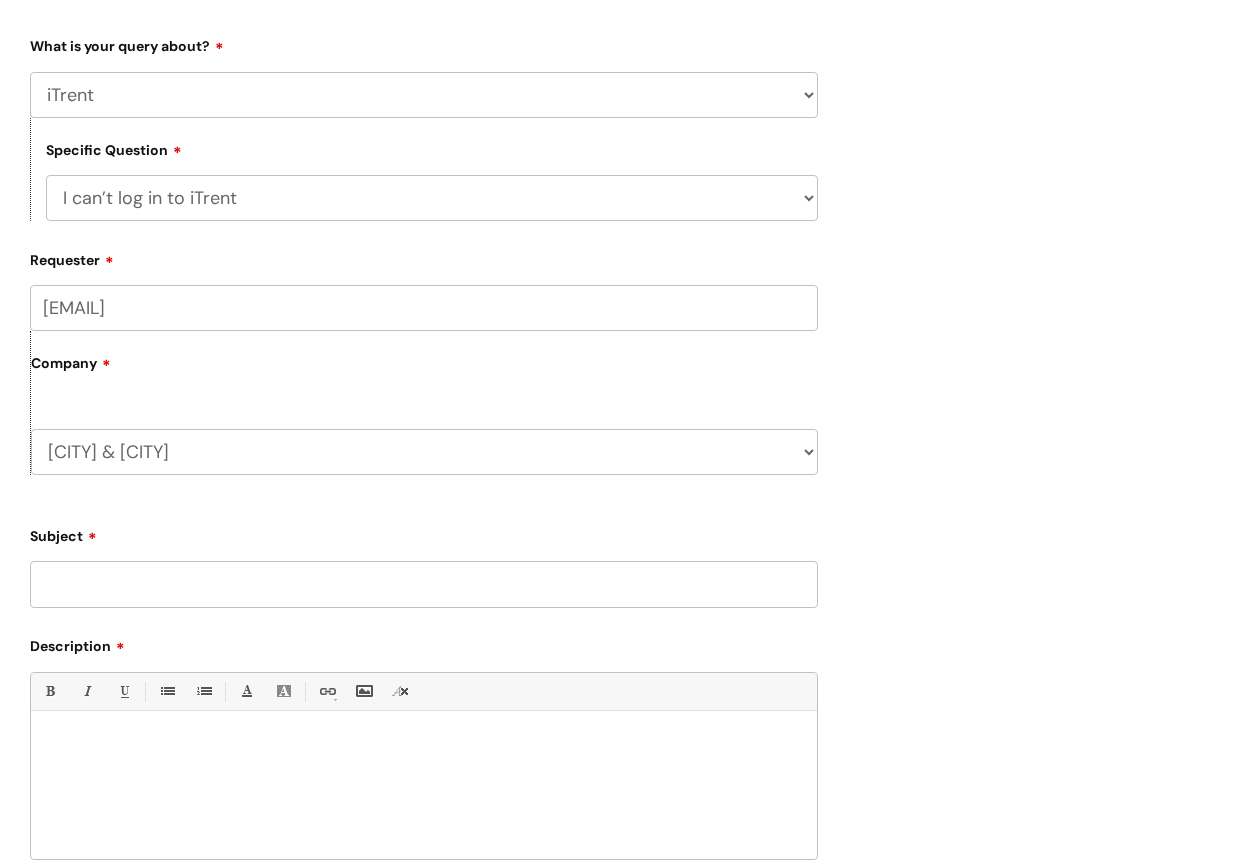 scroll, scrollTop: 400, scrollLeft: 0, axis: vertical 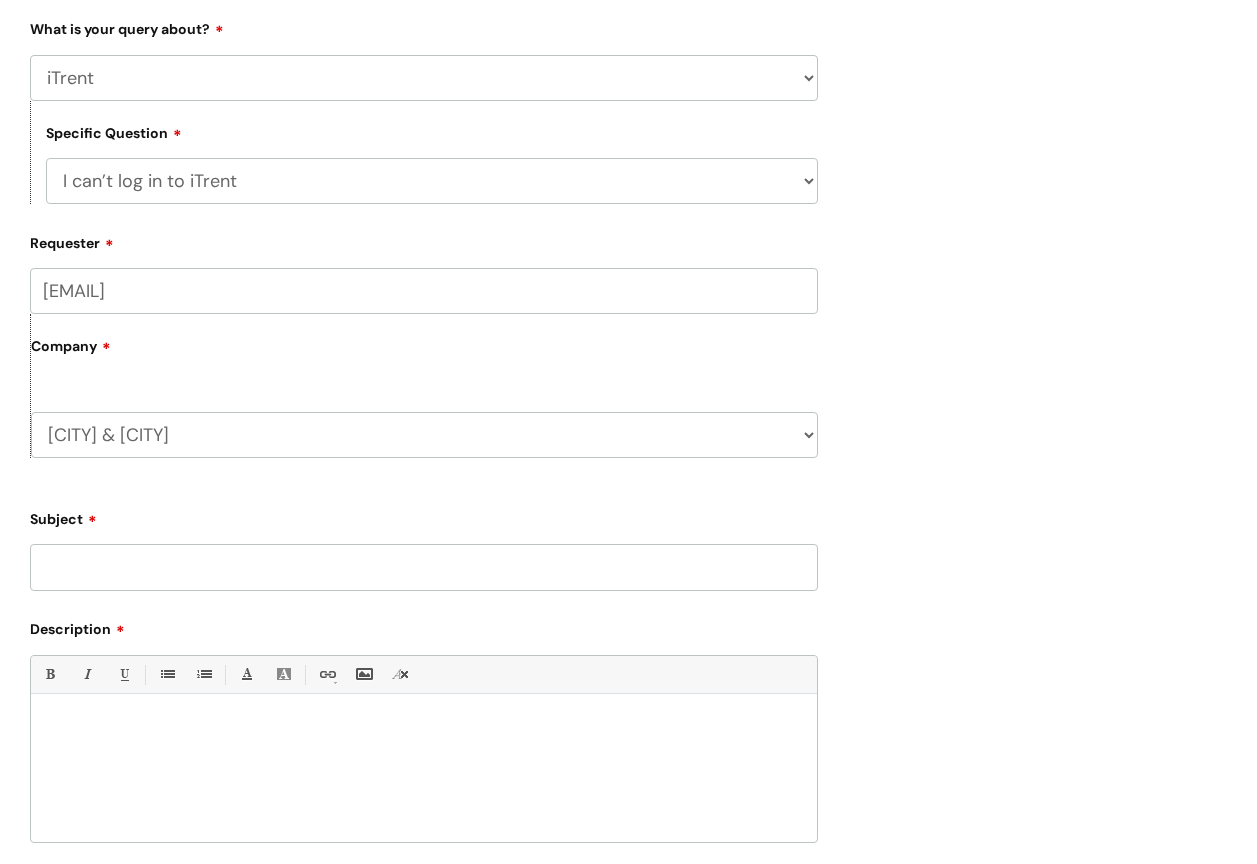 click on "Subject" at bounding box center [424, 567] 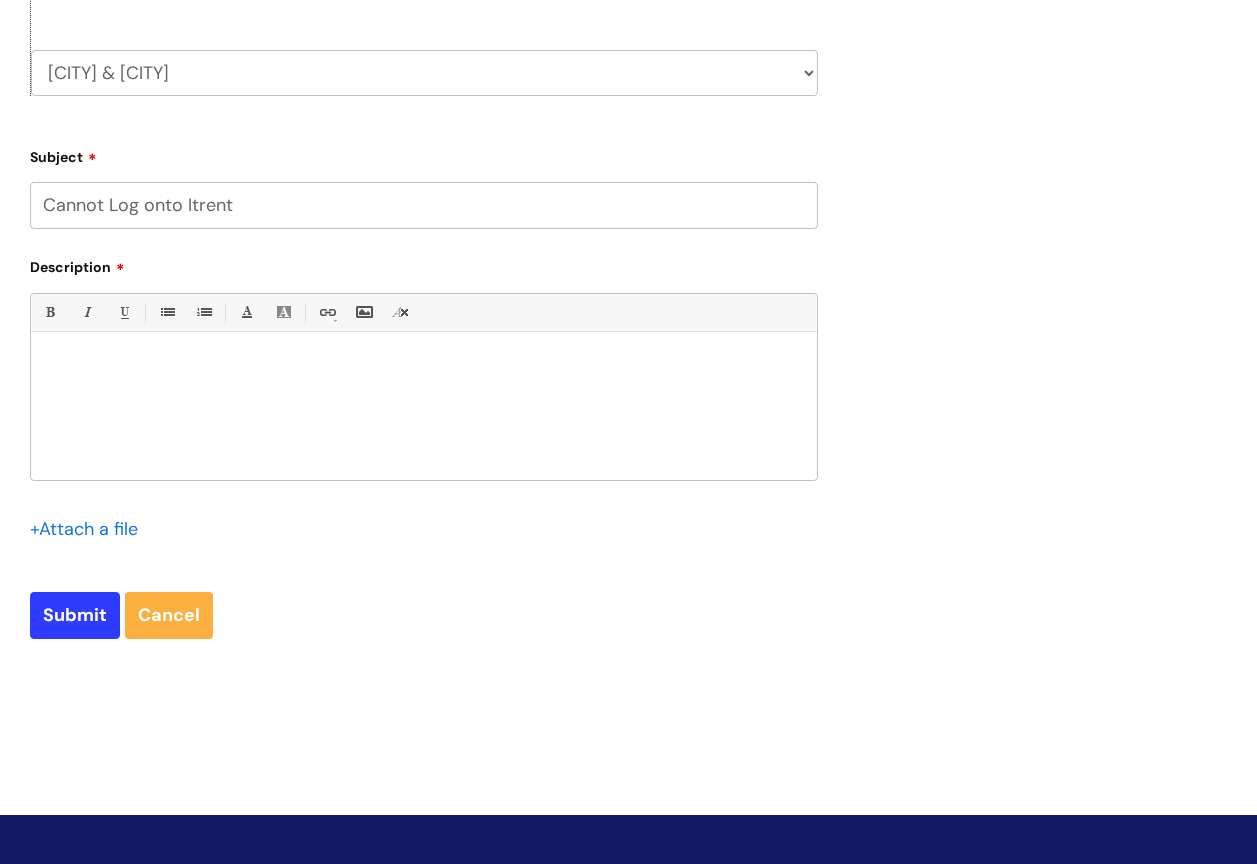 scroll, scrollTop: 873, scrollLeft: 0, axis: vertical 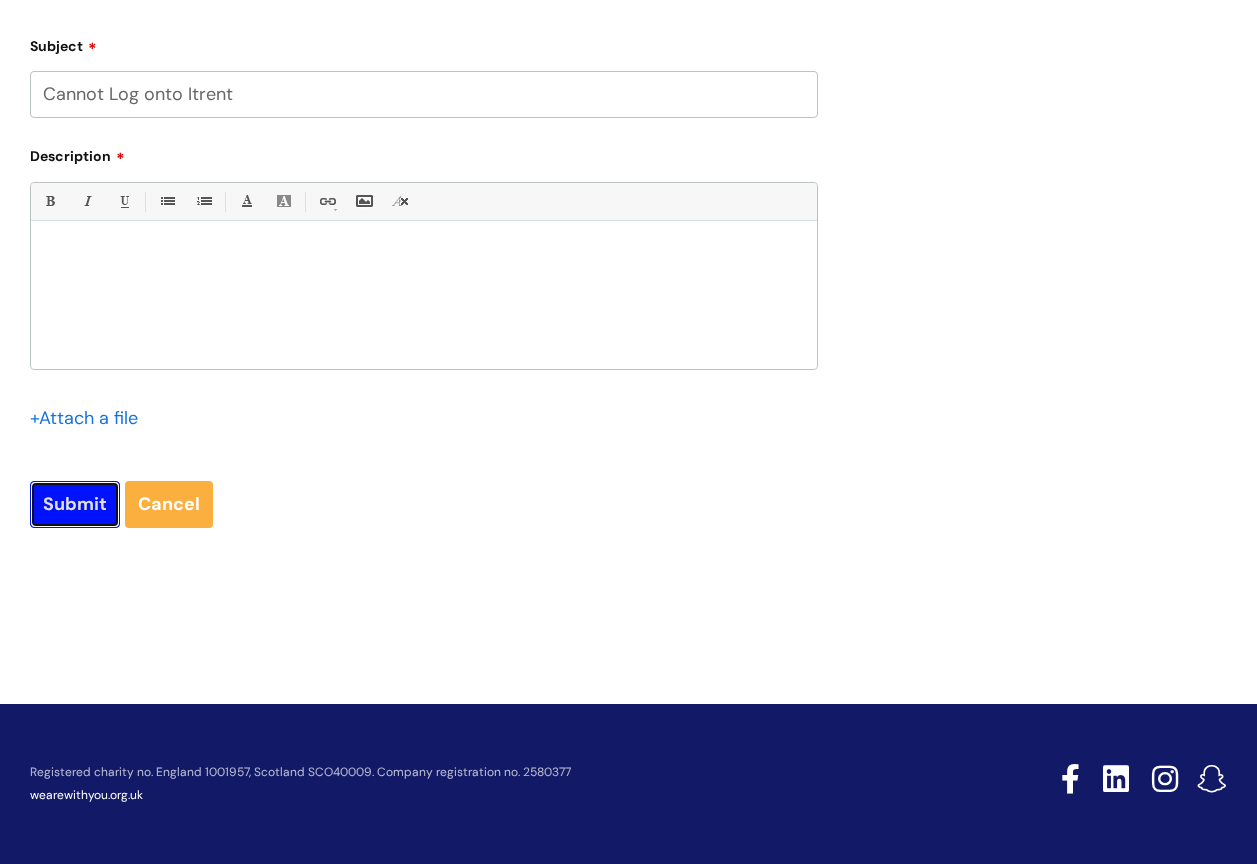 click on "Submit" at bounding box center (75, 504) 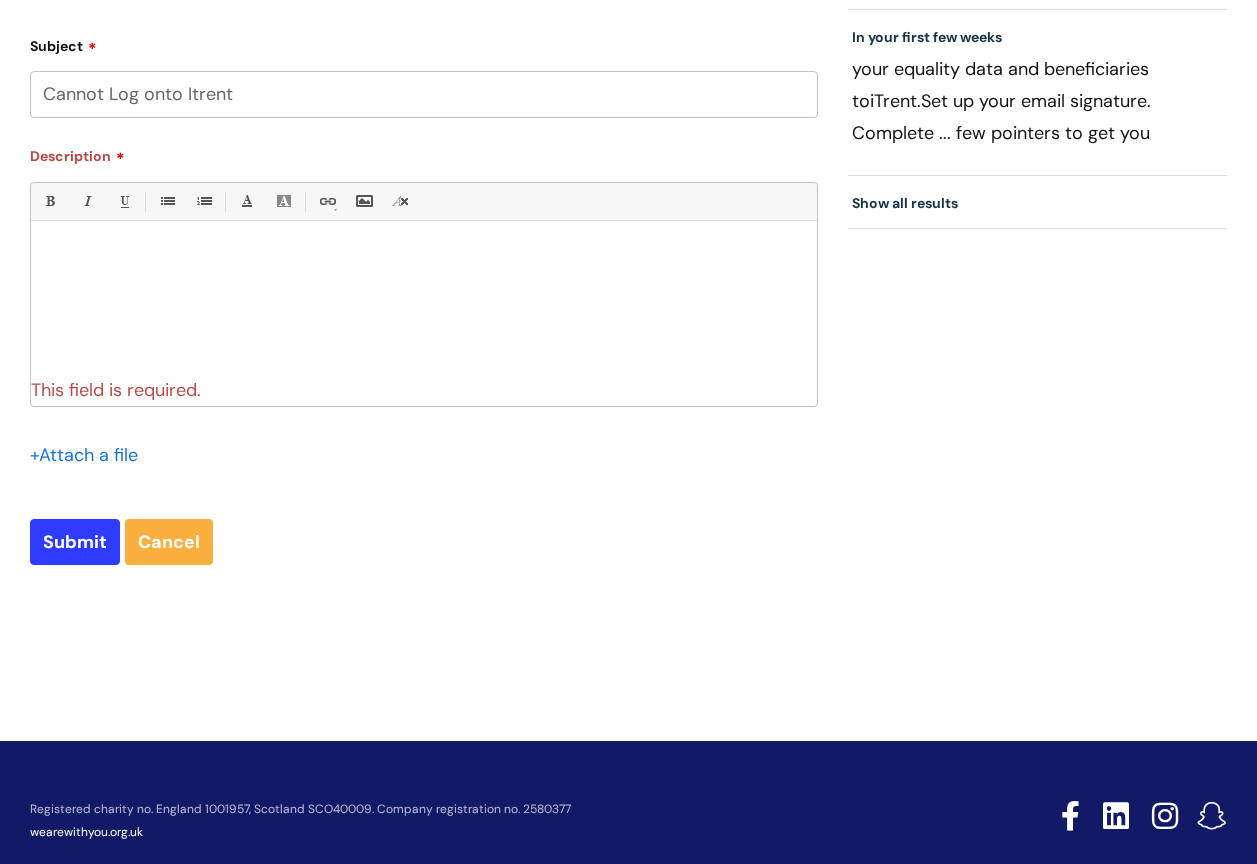 click at bounding box center [424, 300] 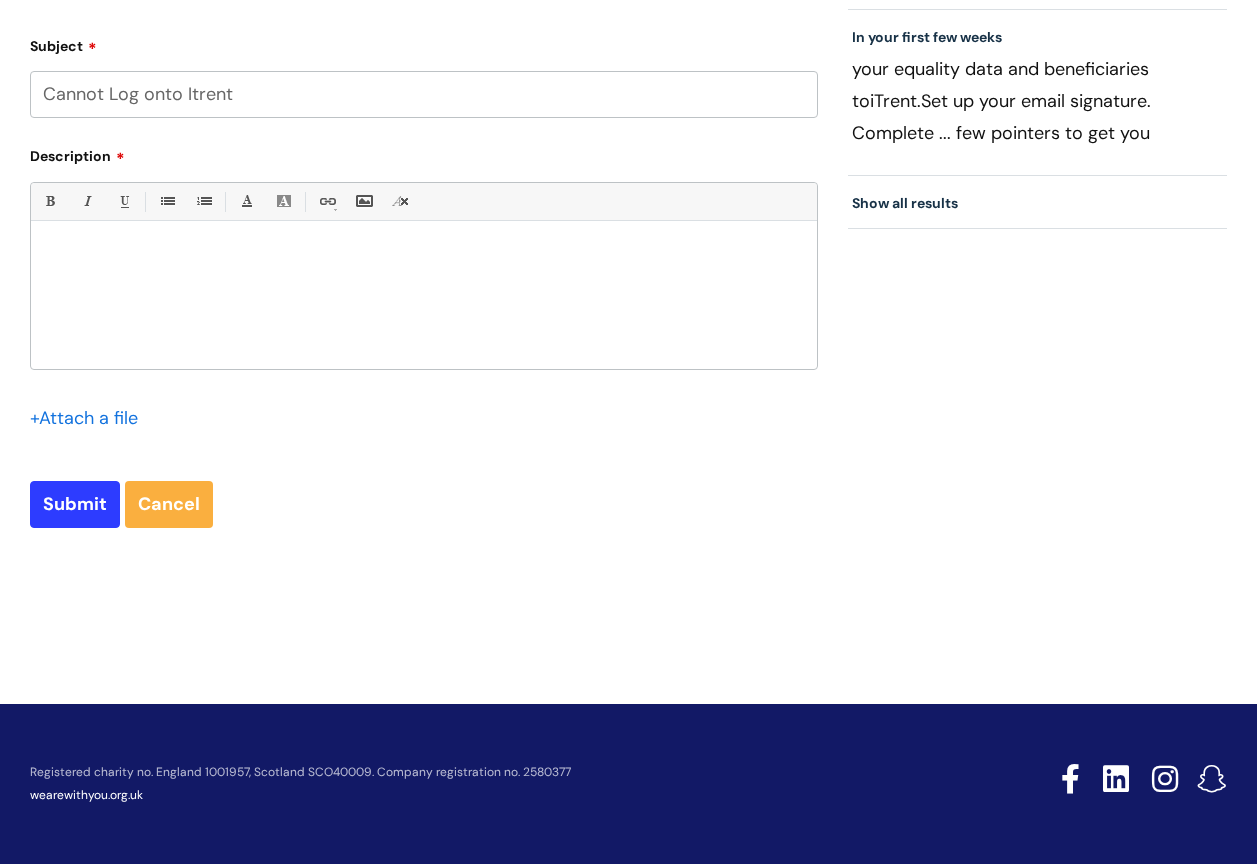 type 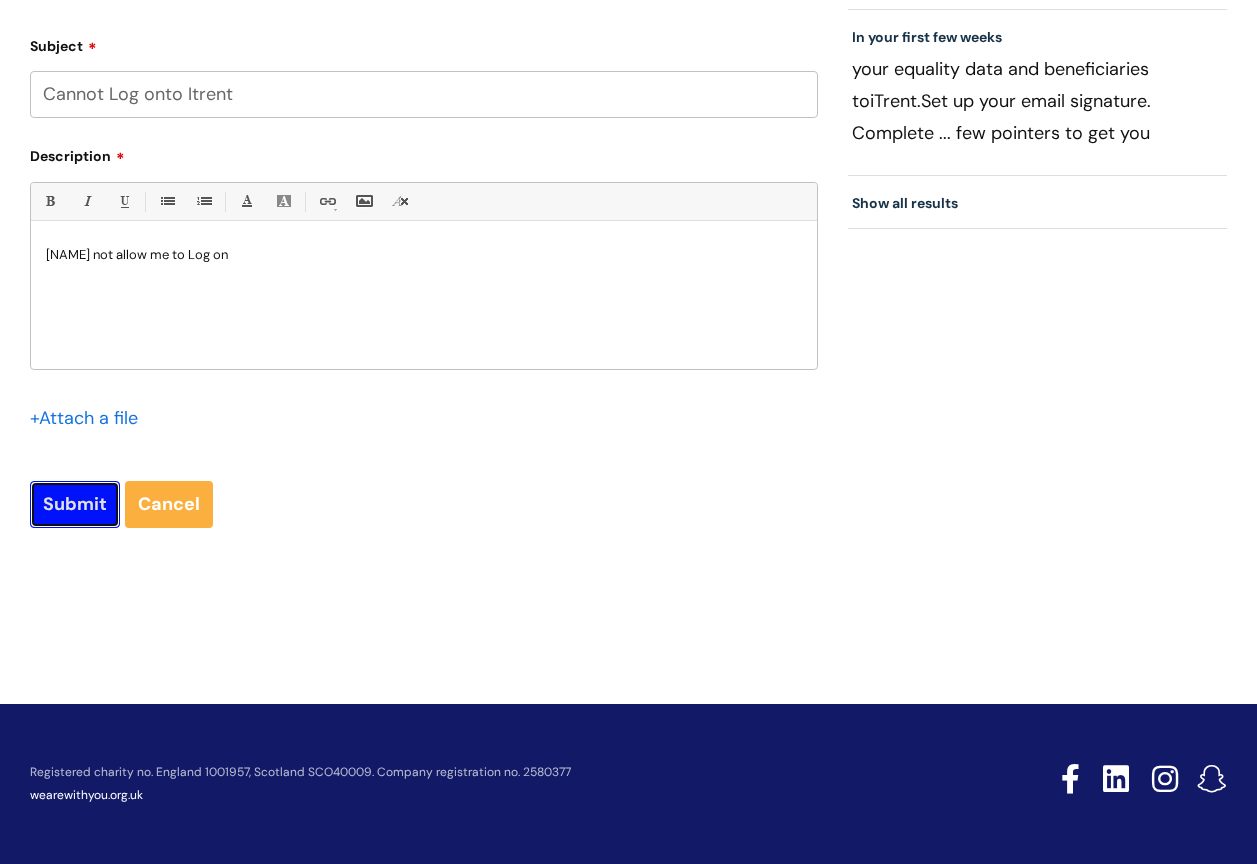 click on "Submit" at bounding box center (75, 504) 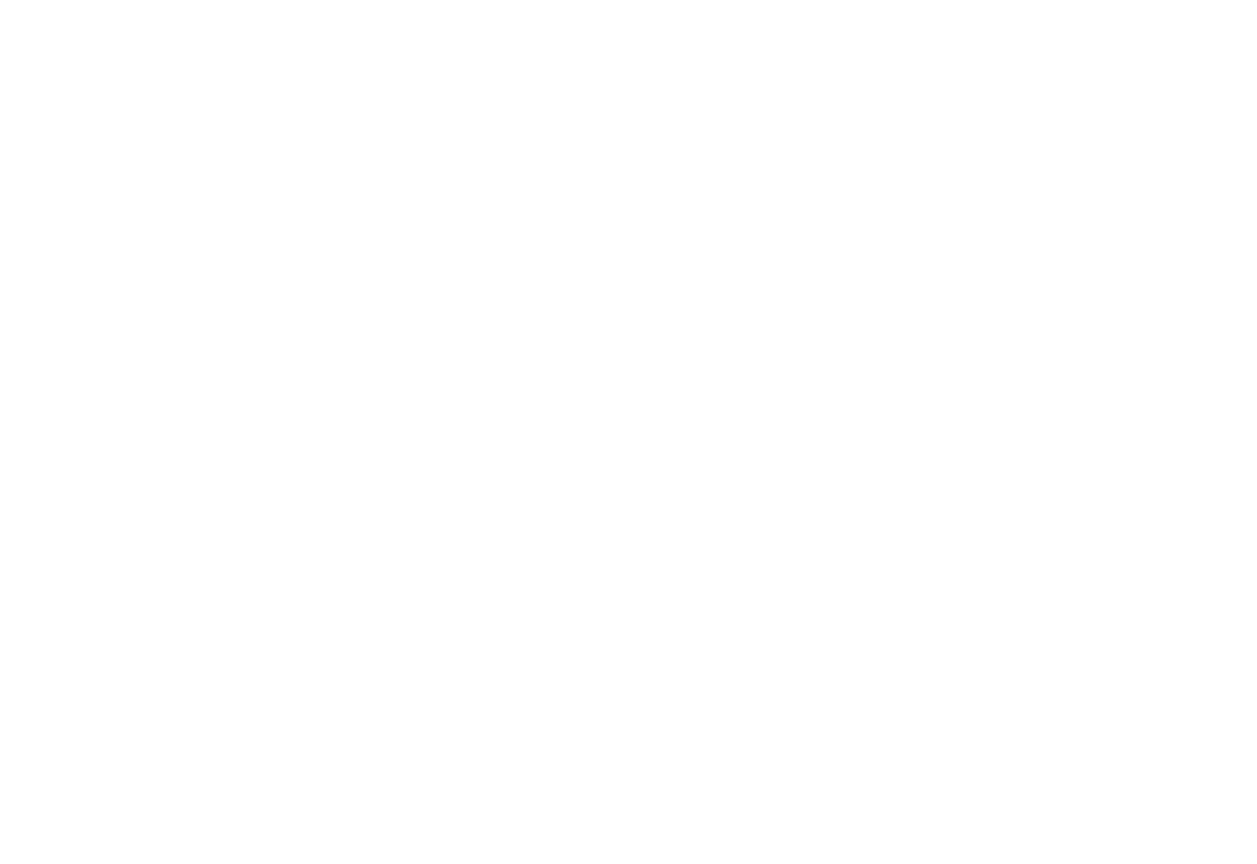 select on "iTrent" 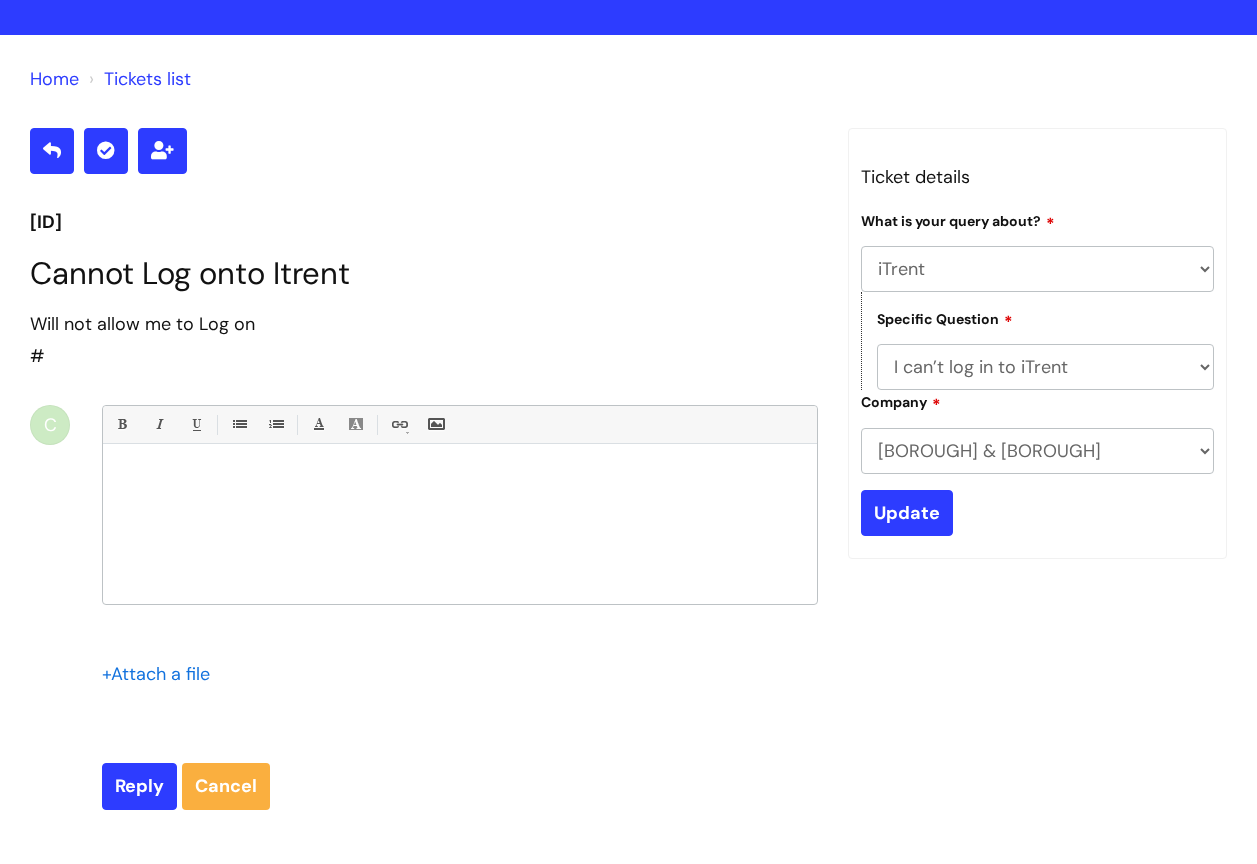 scroll, scrollTop: 455, scrollLeft: 0, axis: vertical 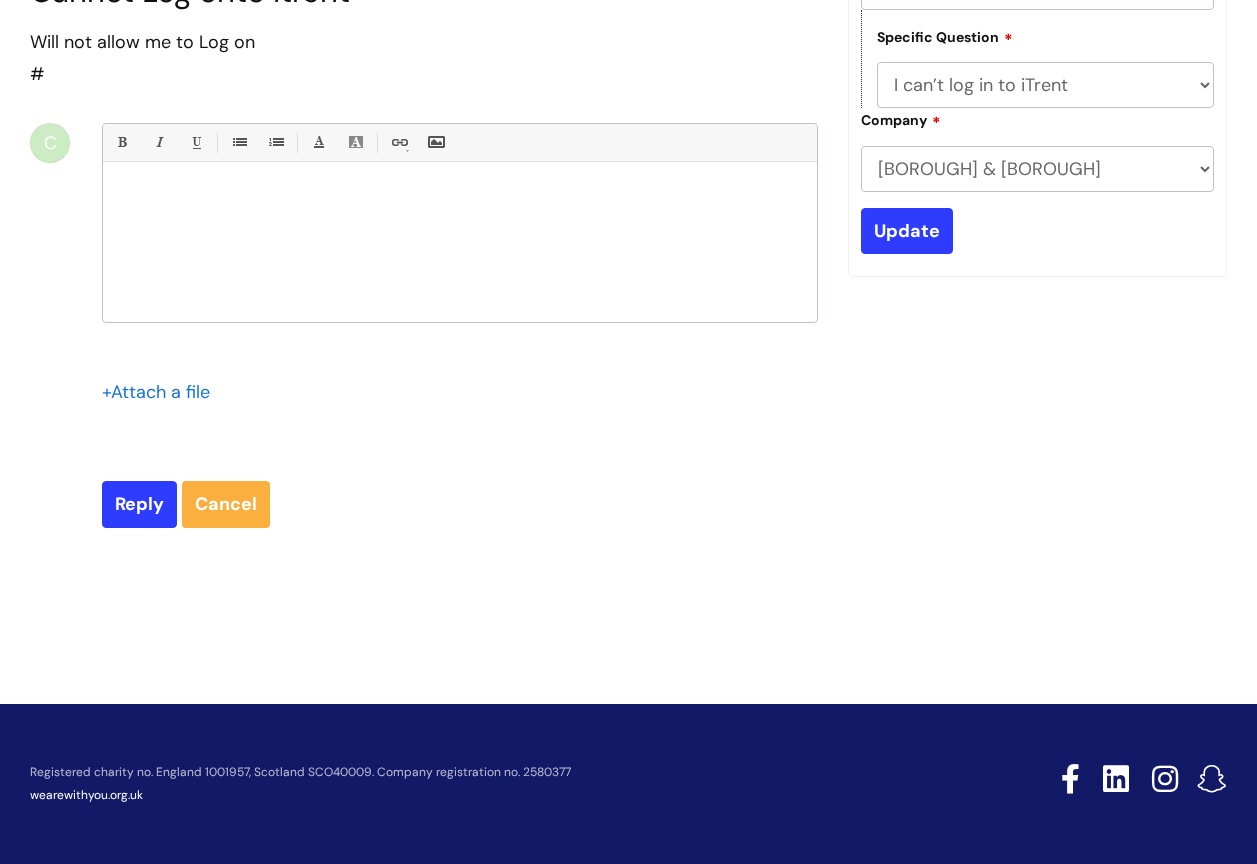type 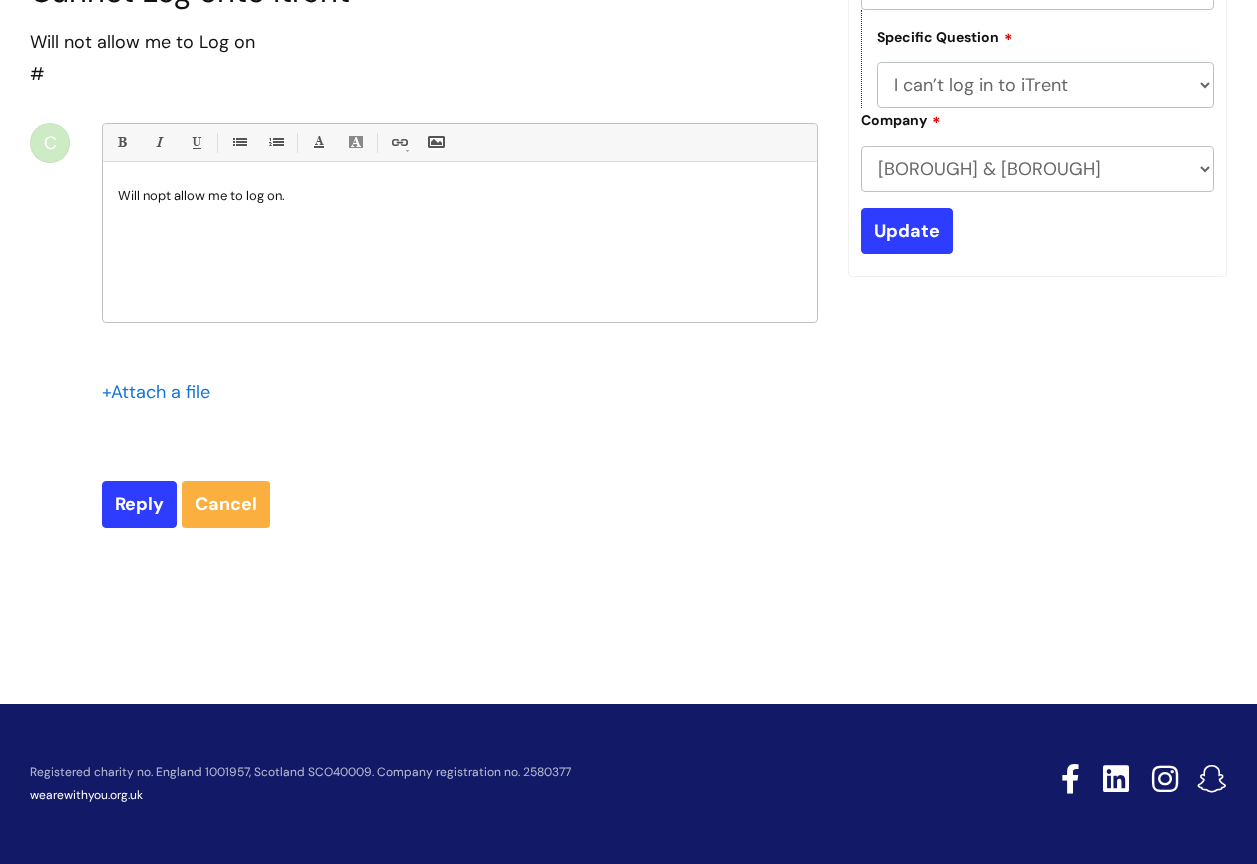 click on "Will nopt allow me to log on." at bounding box center (460, 196) 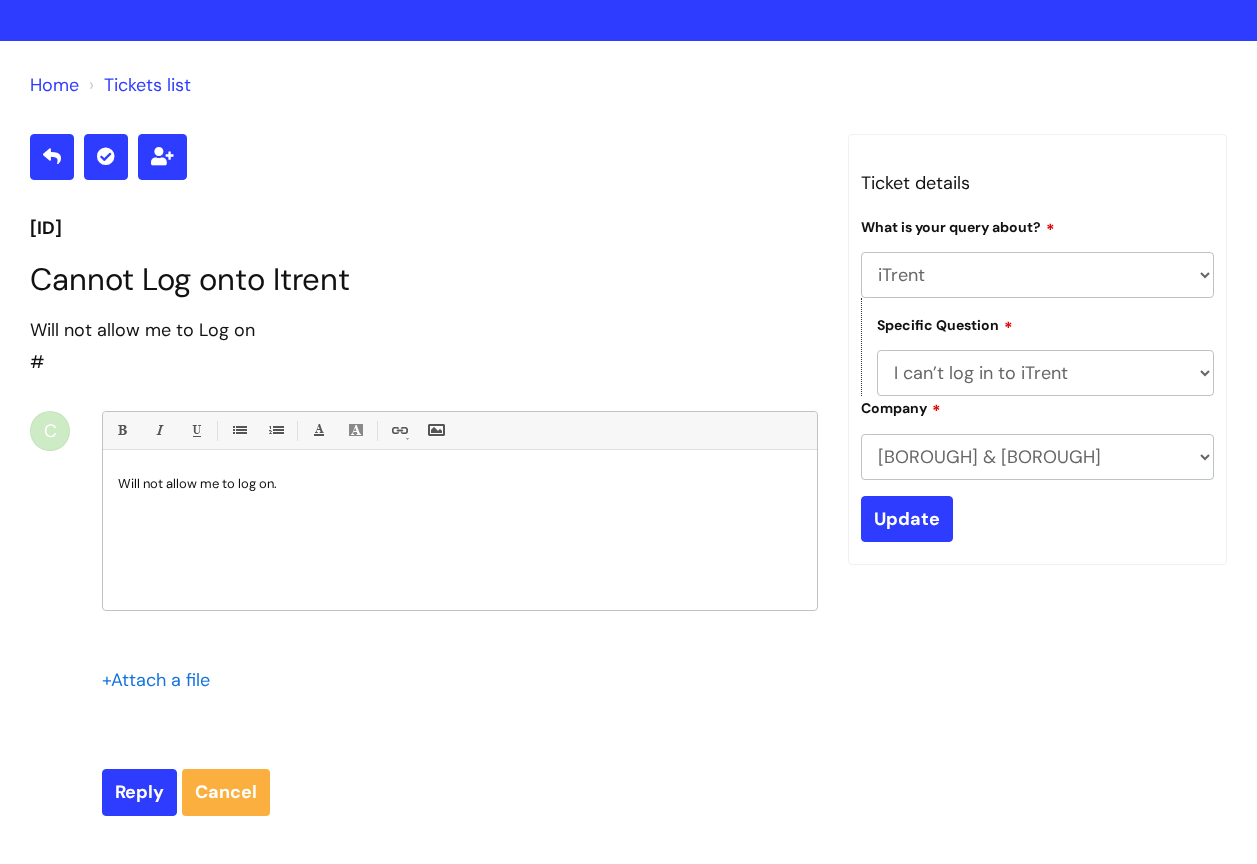 scroll, scrollTop: 55, scrollLeft: 0, axis: vertical 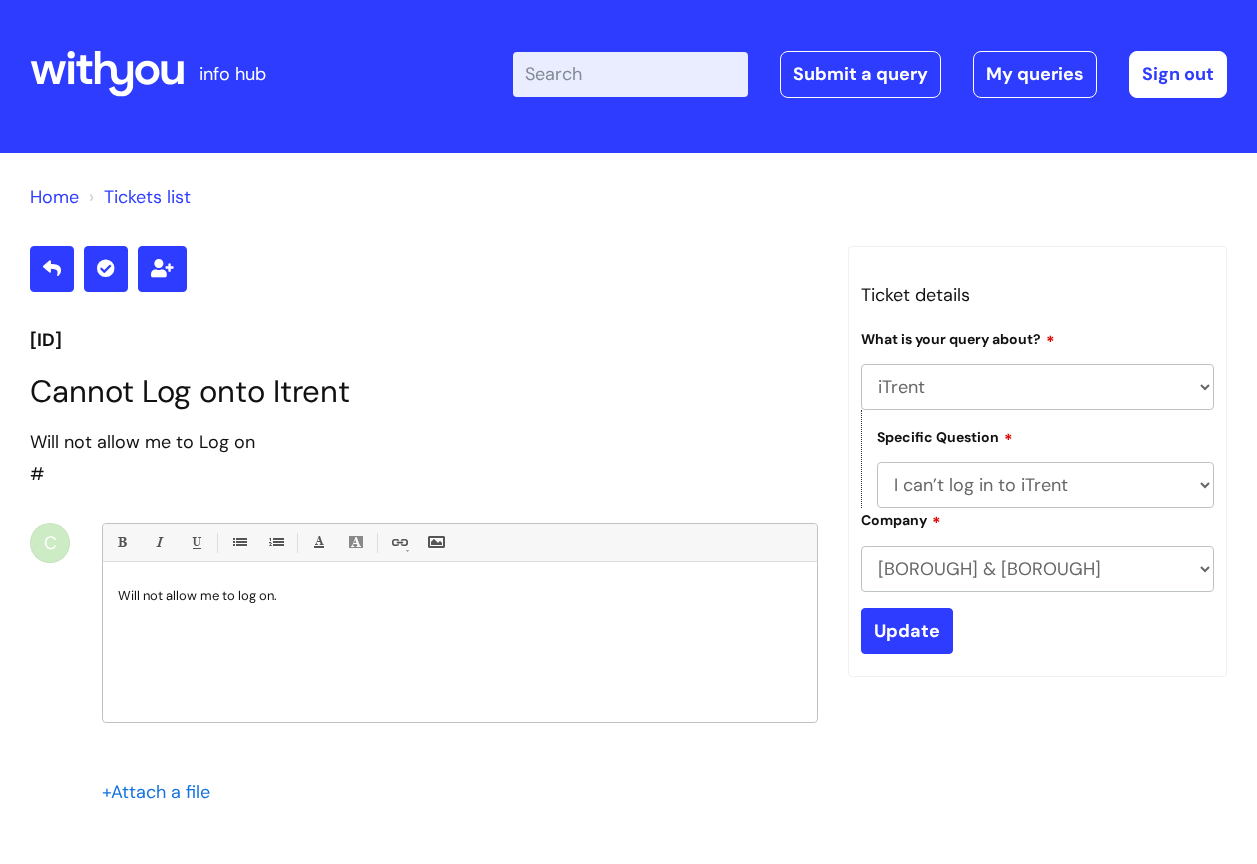 click on "Home" at bounding box center (54, 197) 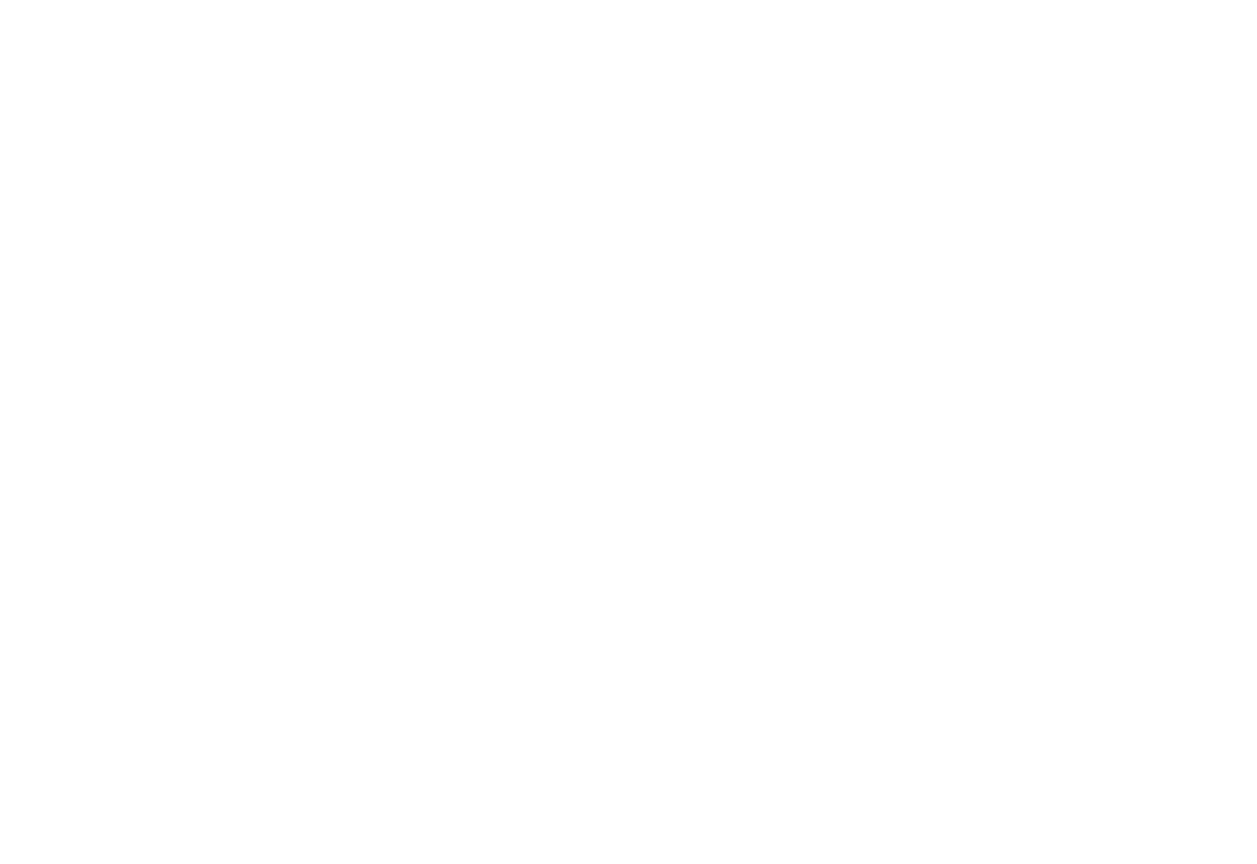scroll, scrollTop: 0, scrollLeft: 0, axis: both 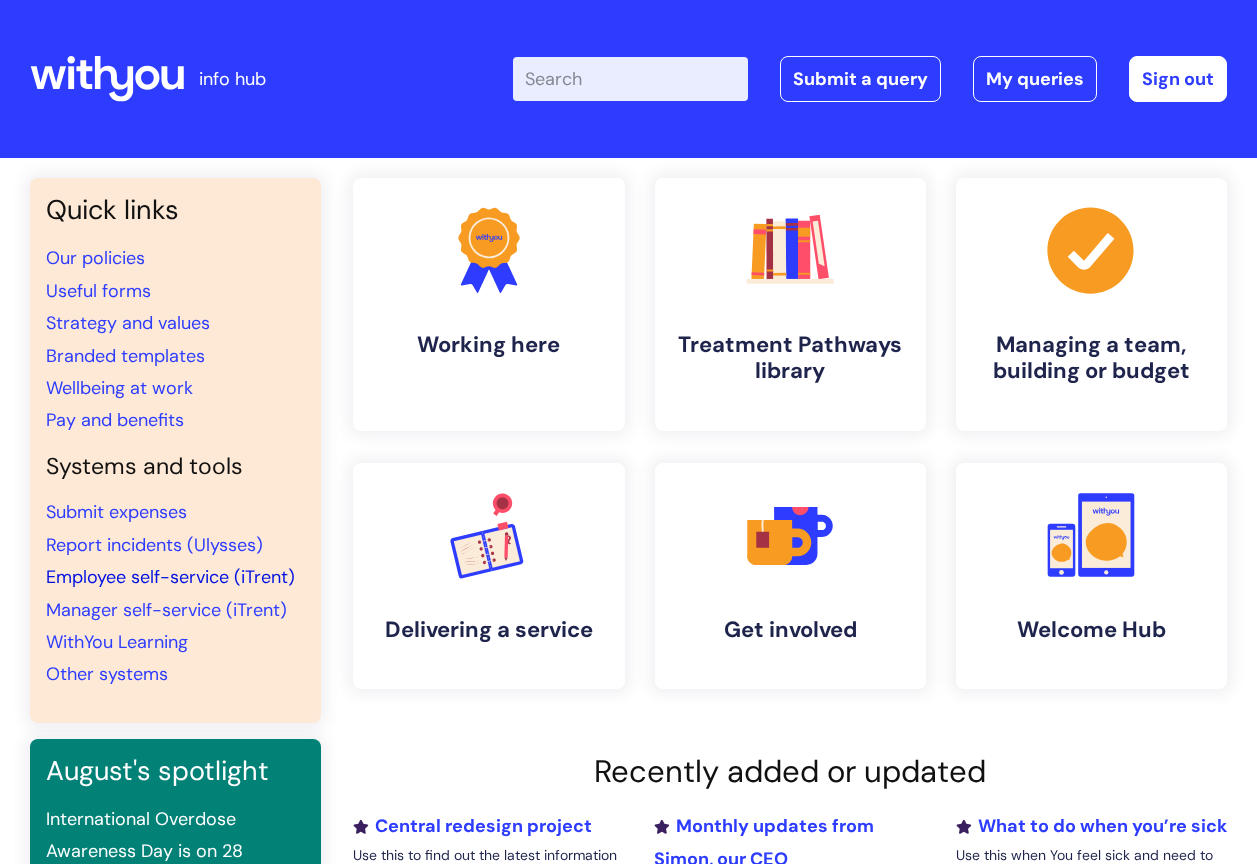 click on "Employee self-service (iTrent)" at bounding box center (170, 577) 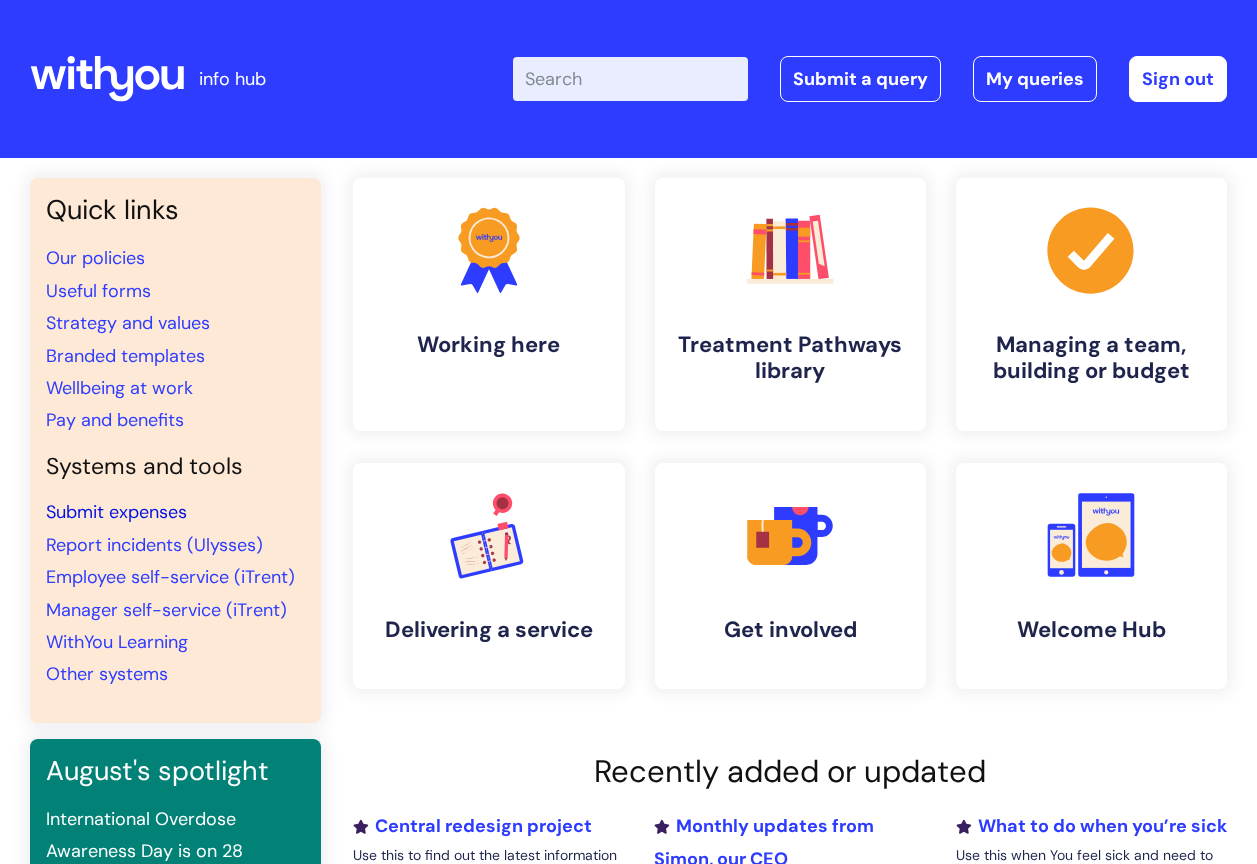 scroll, scrollTop: 0, scrollLeft: 0, axis: both 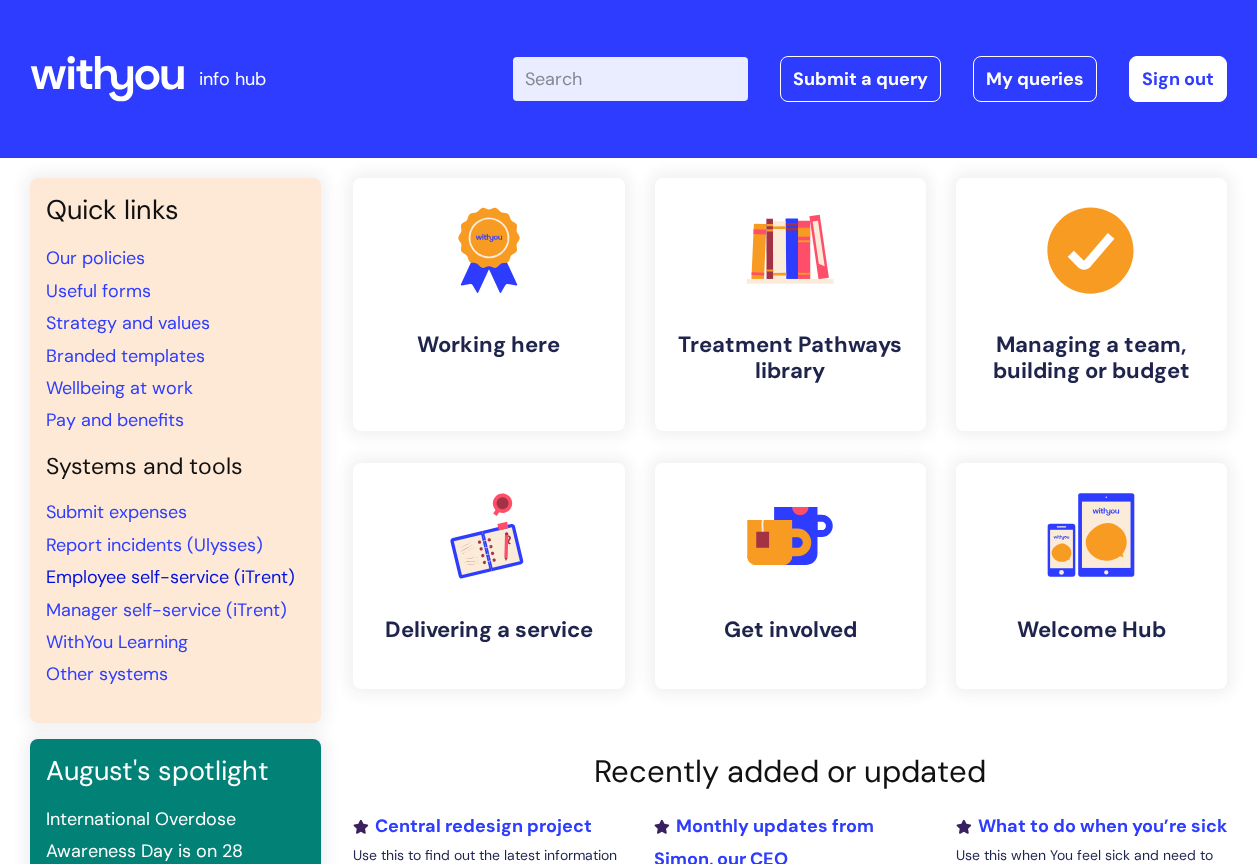 click on "Employee self-service (iTrent)" at bounding box center [170, 577] 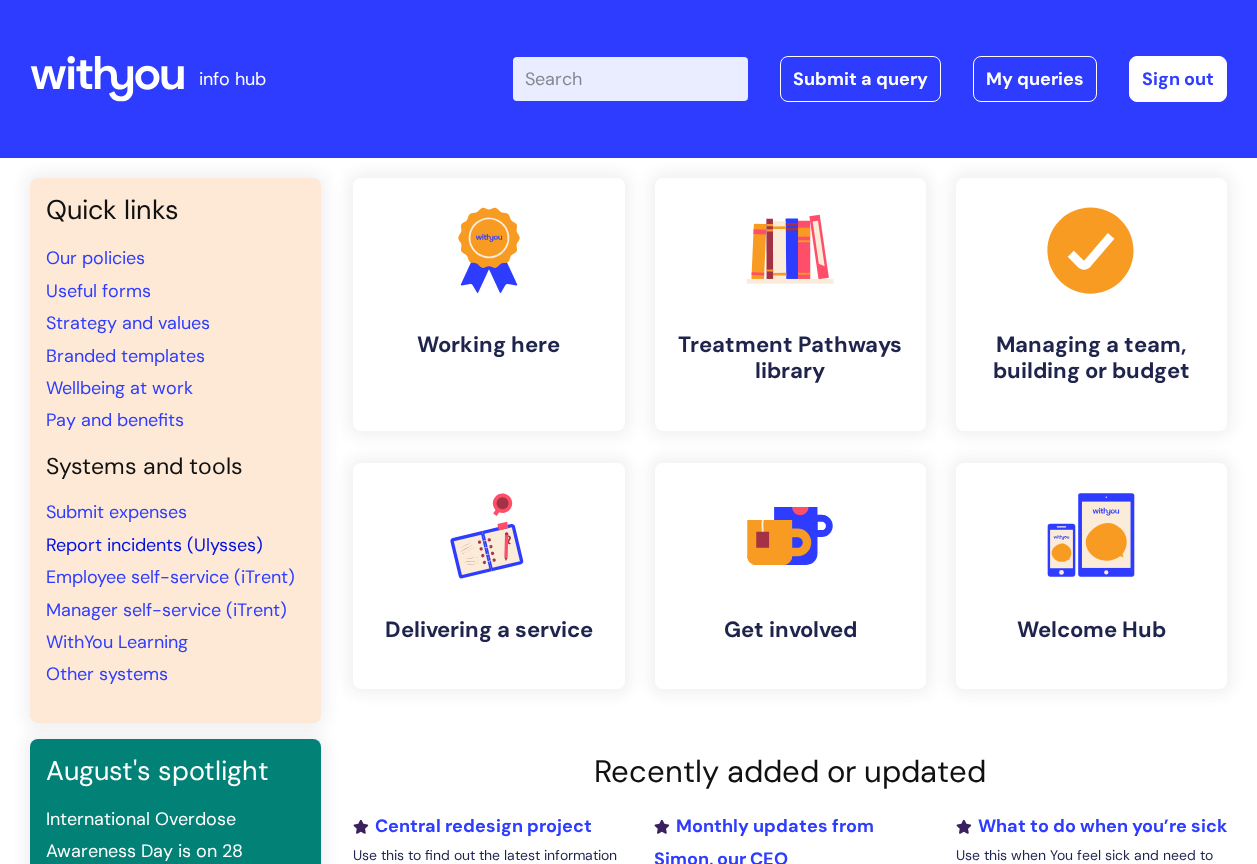 click on "Report incidents (Ulysses)" at bounding box center [154, 545] 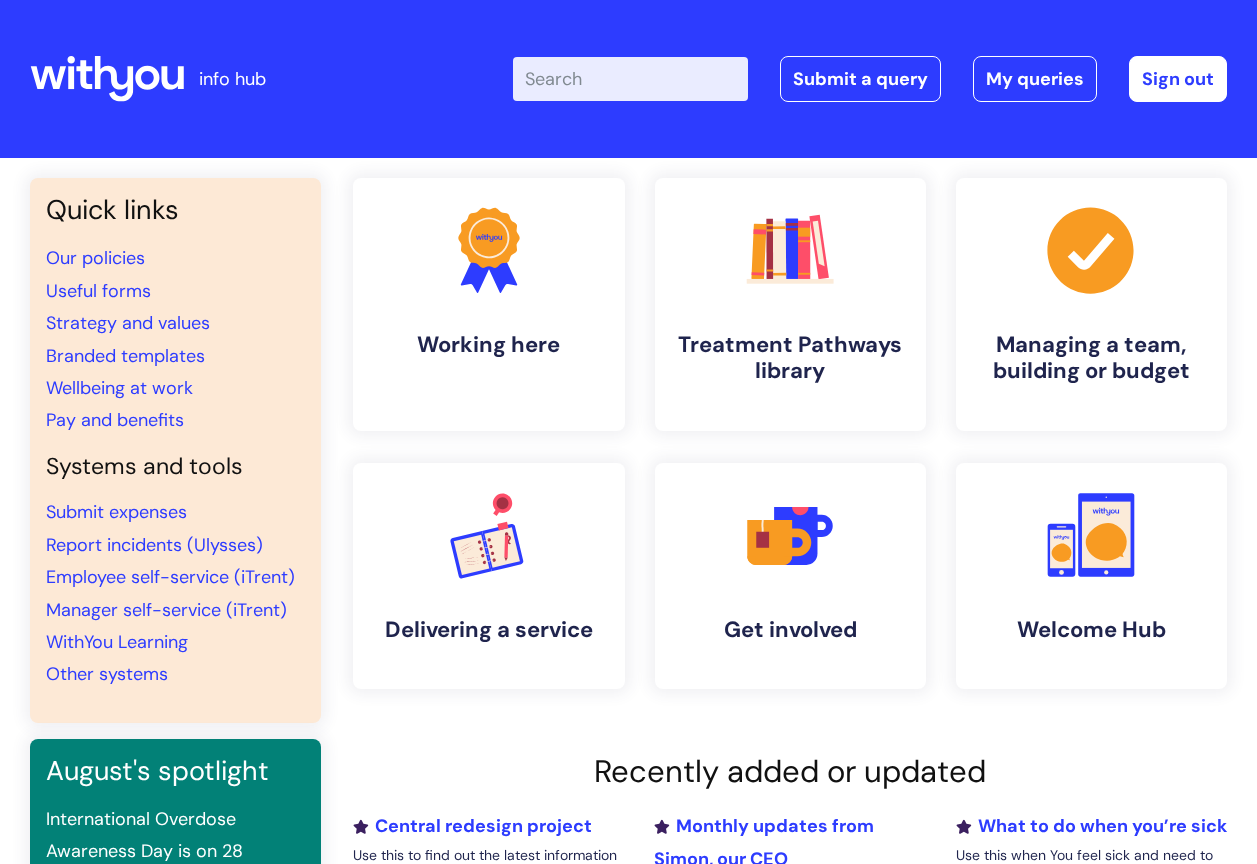 scroll, scrollTop: 0, scrollLeft: 0, axis: both 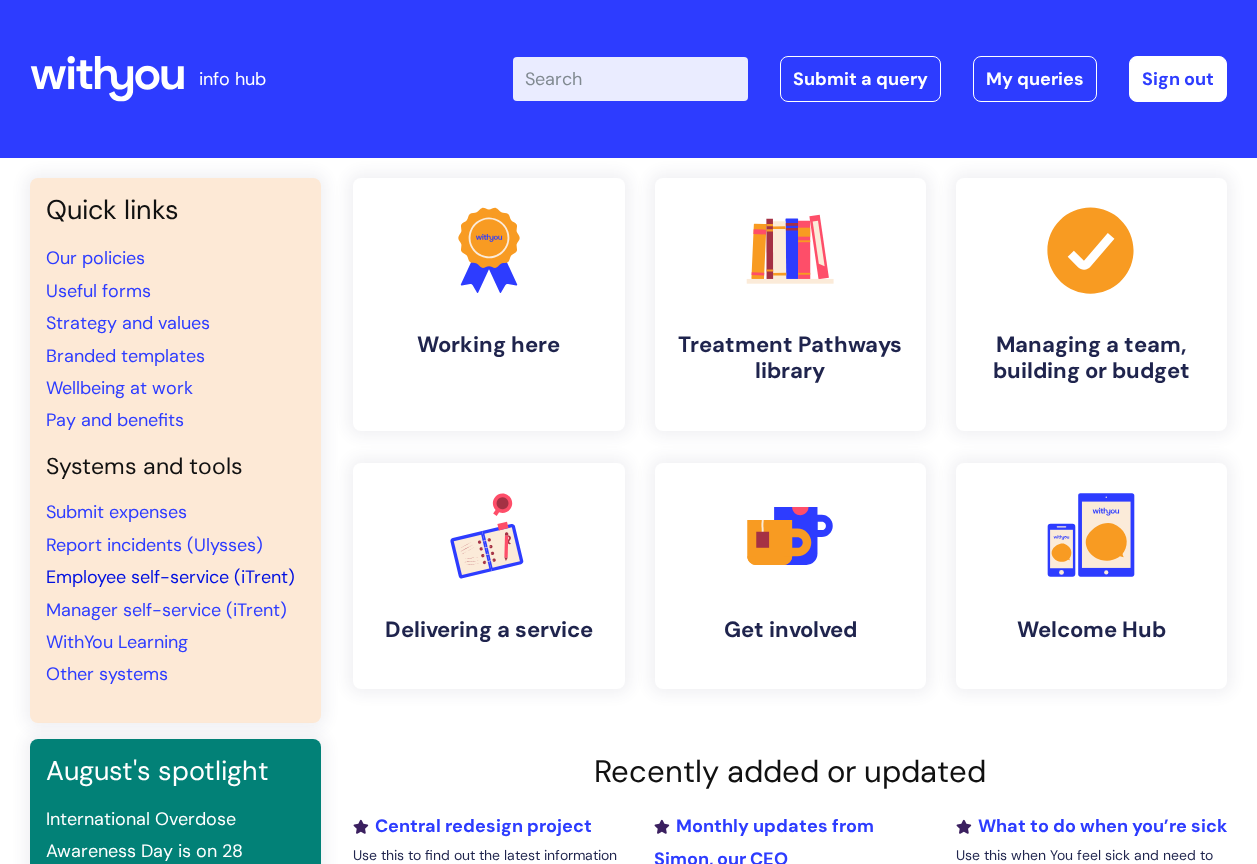 click on "Employee self-service (iTrent)" at bounding box center [170, 577] 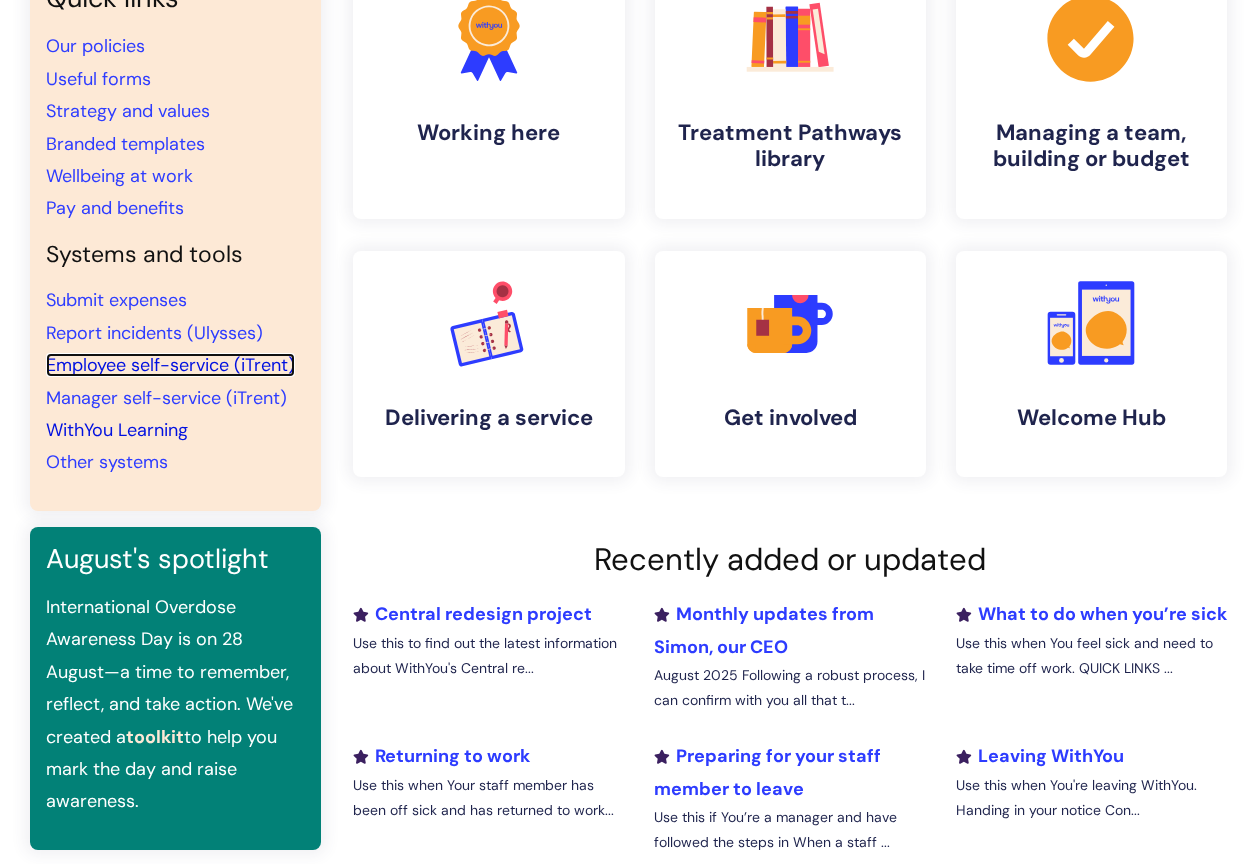 scroll, scrollTop: 300, scrollLeft: 0, axis: vertical 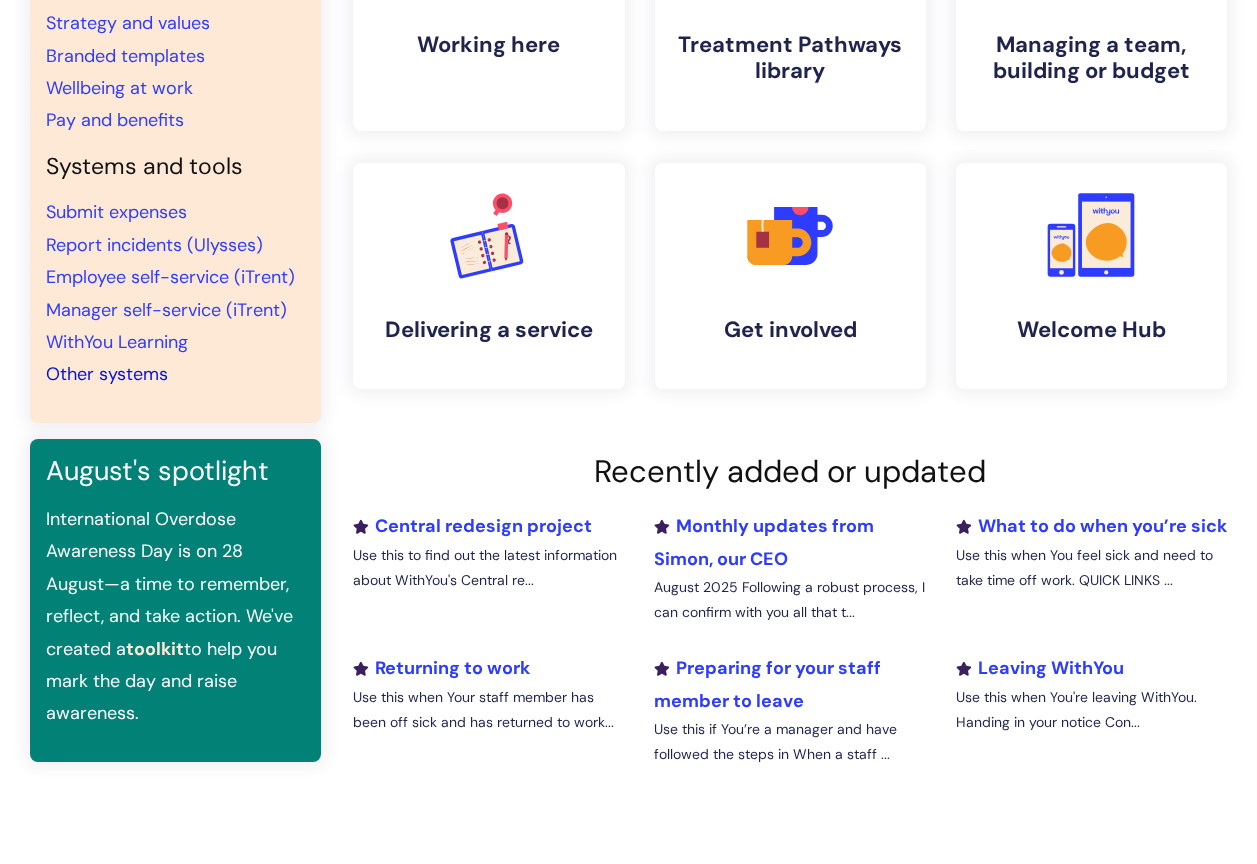 click on "Other systems" at bounding box center (107, 374) 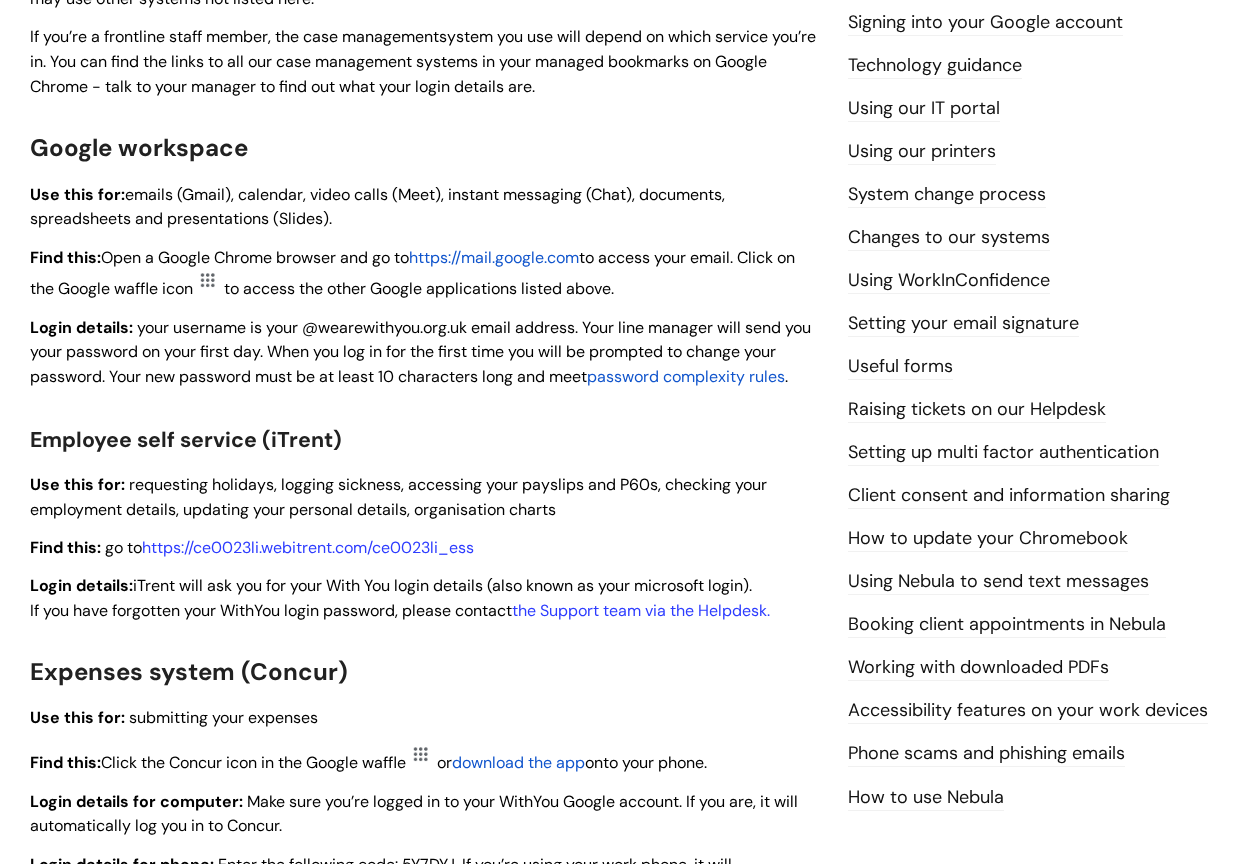 scroll, scrollTop: 600, scrollLeft: 0, axis: vertical 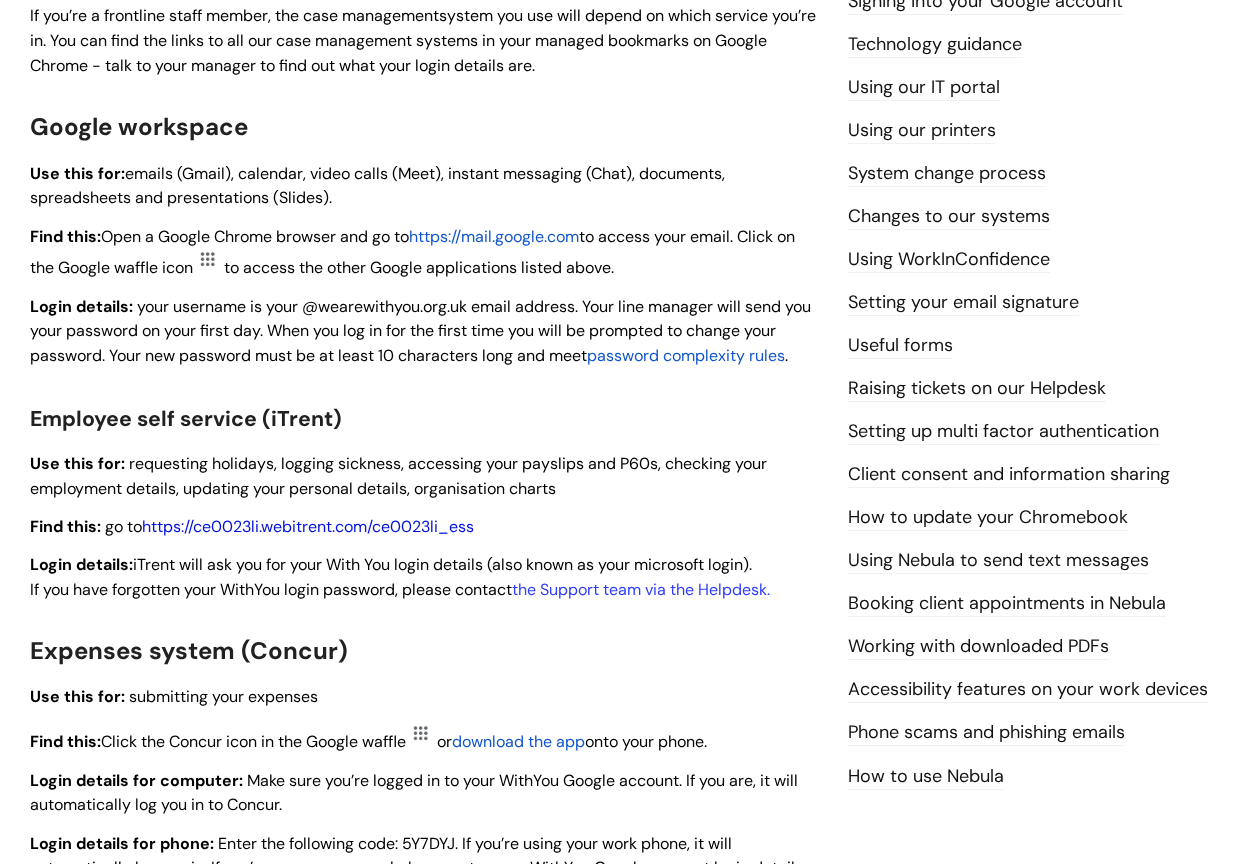 click on "https://ce0023li.webitrent.com/ce0023li_ess" at bounding box center (308, 526) 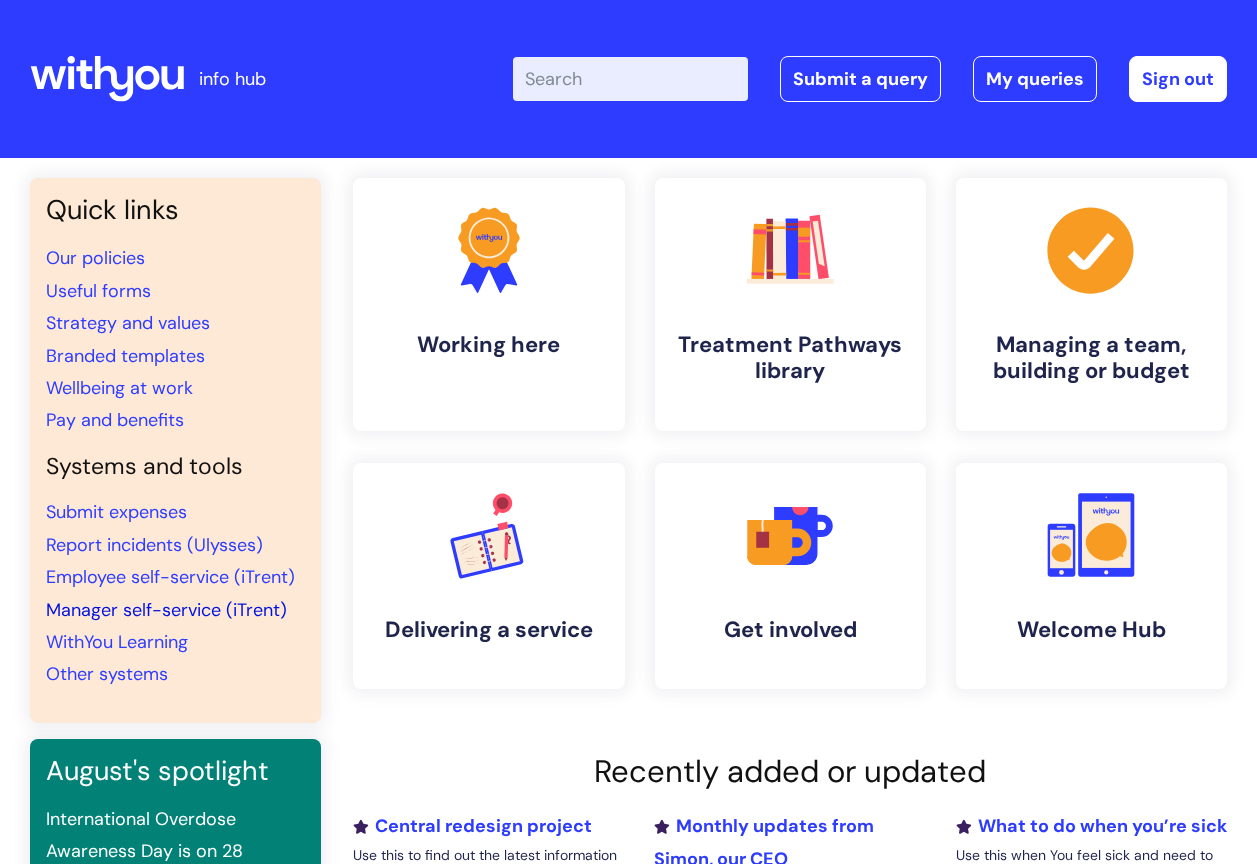scroll, scrollTop: 0, scrollLeft: 0, axis: both 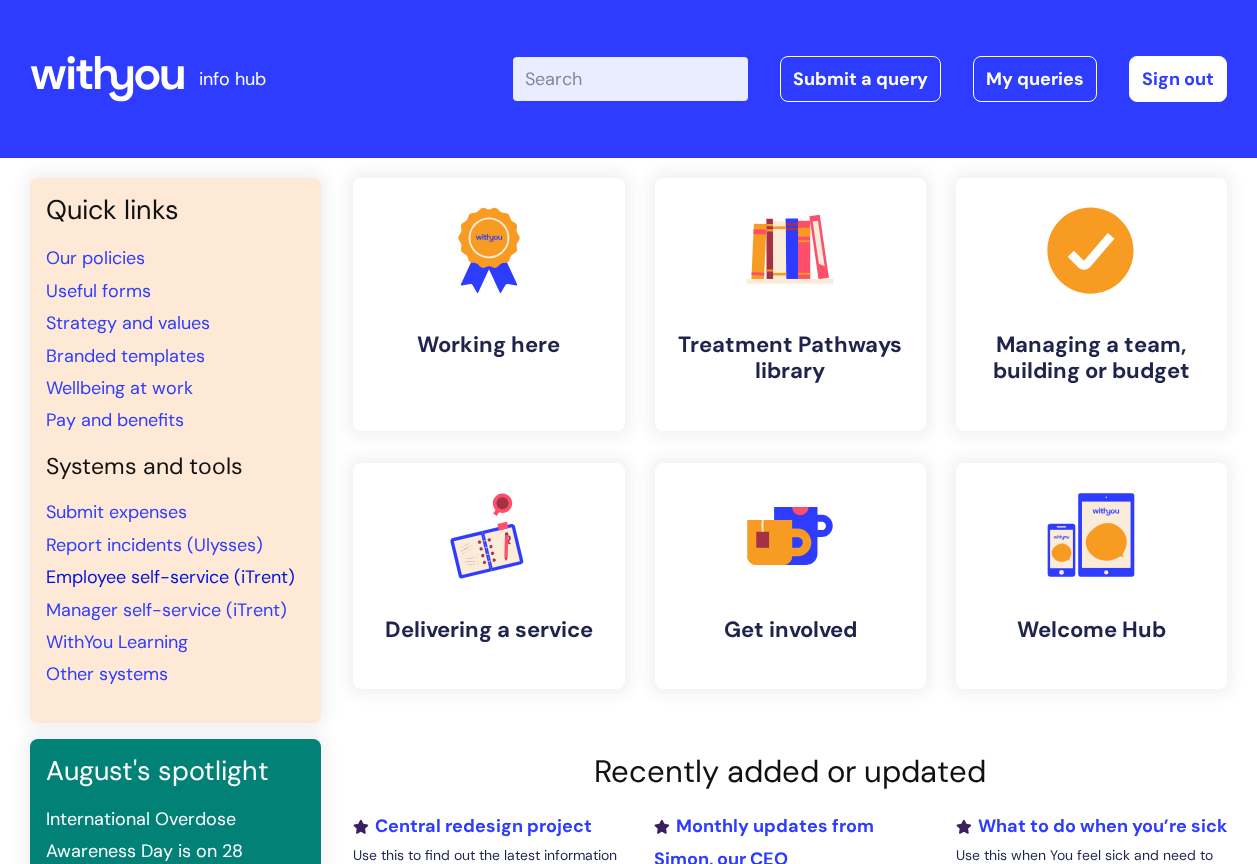 click on "Employee self-service (iTrent)" at bounding box center (170, 577) 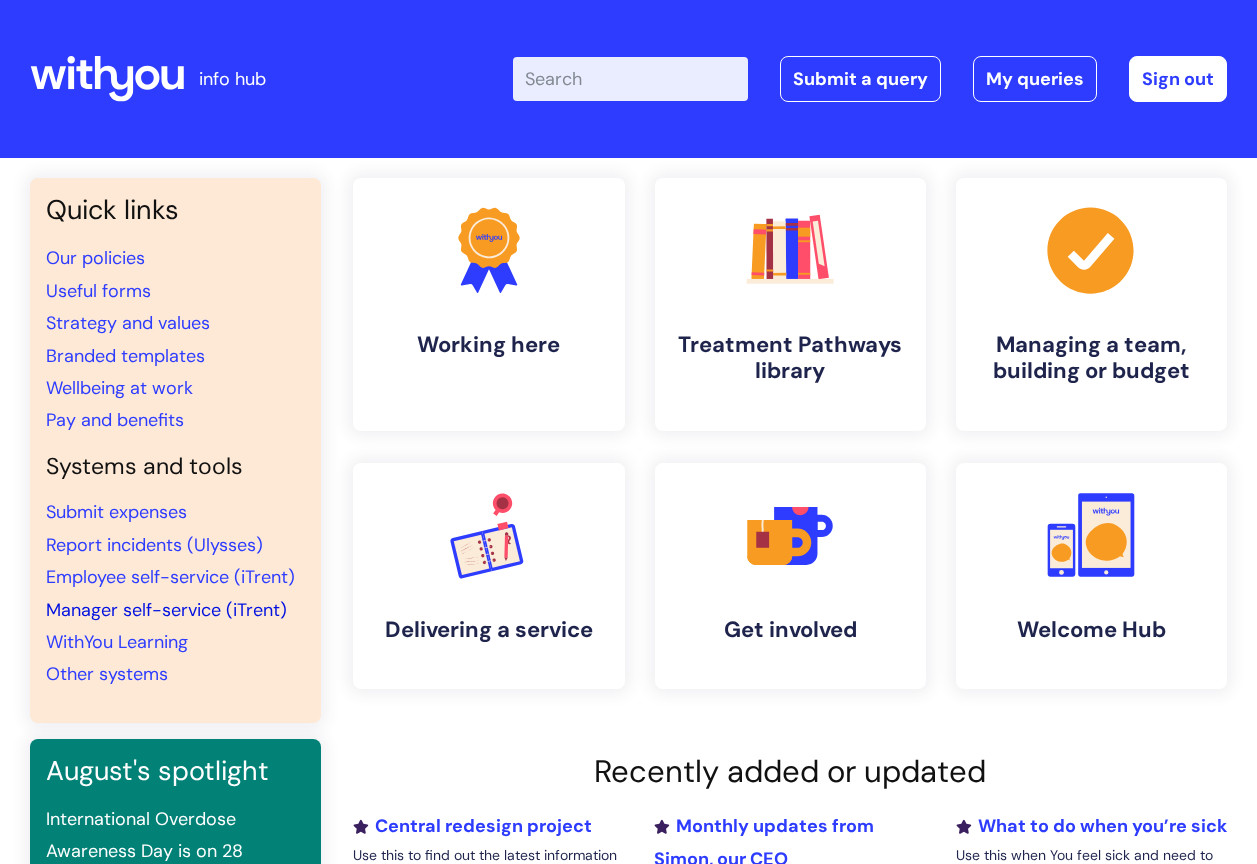 click on "Manager self-service (iTrent)" at bounding box center (166, 610) 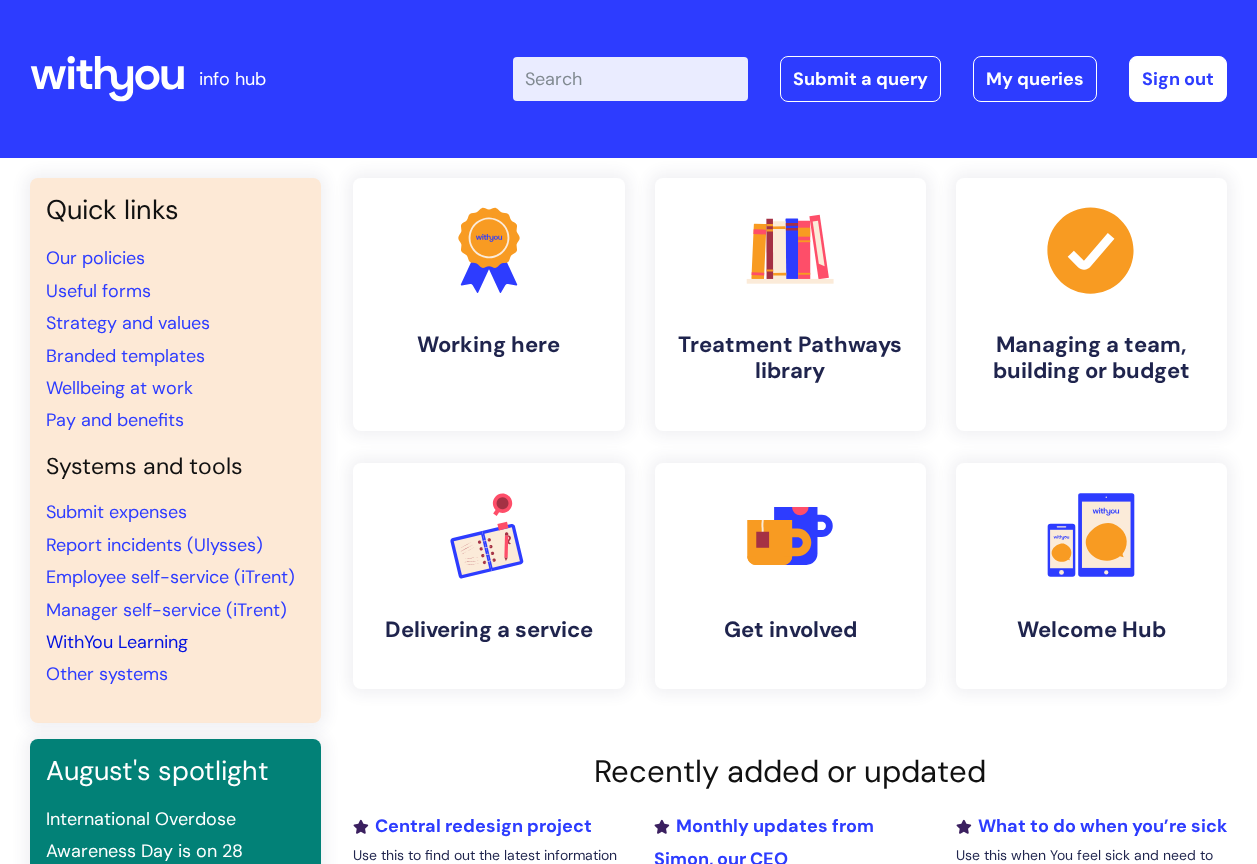 click on "WithYou Learning" at bounding box center [117, 642] 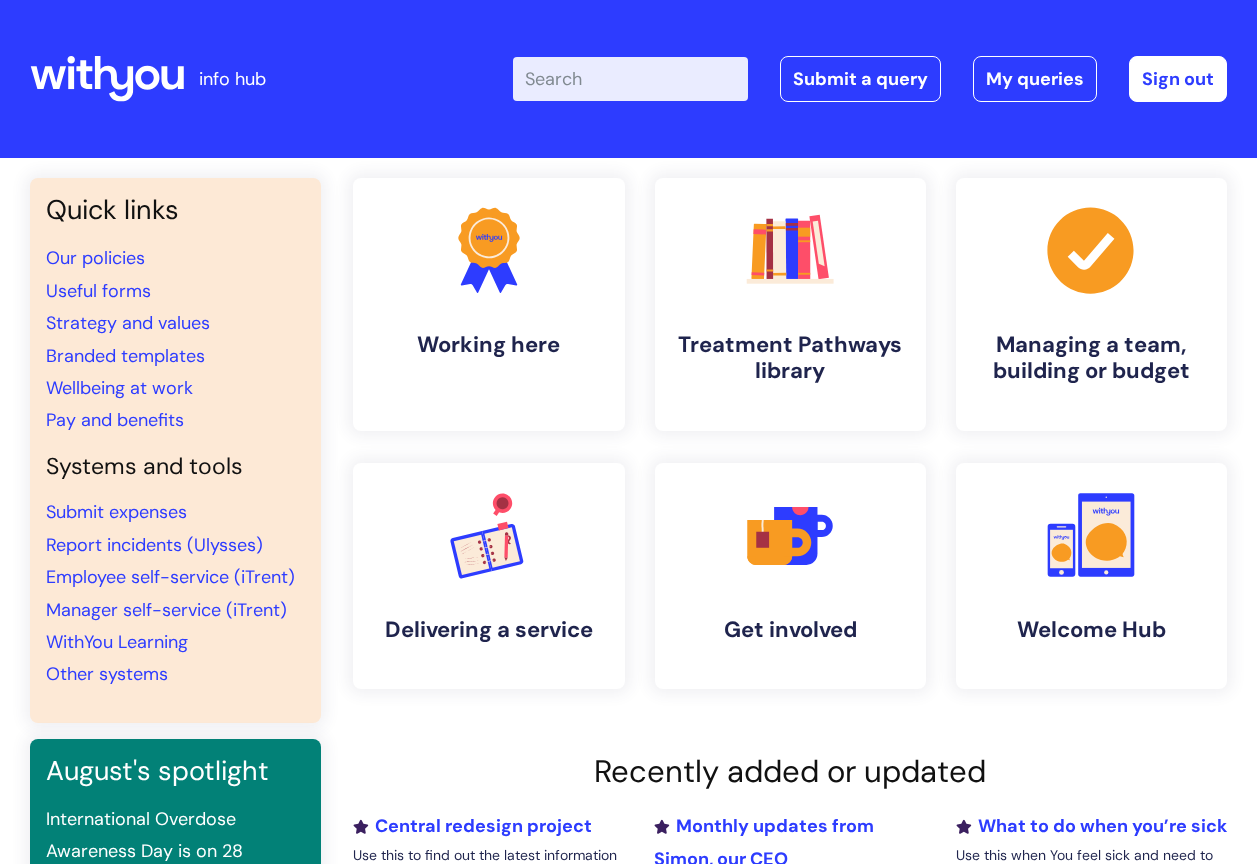scroll, scrollTop: 0, scrollLeft: 0, axis: both 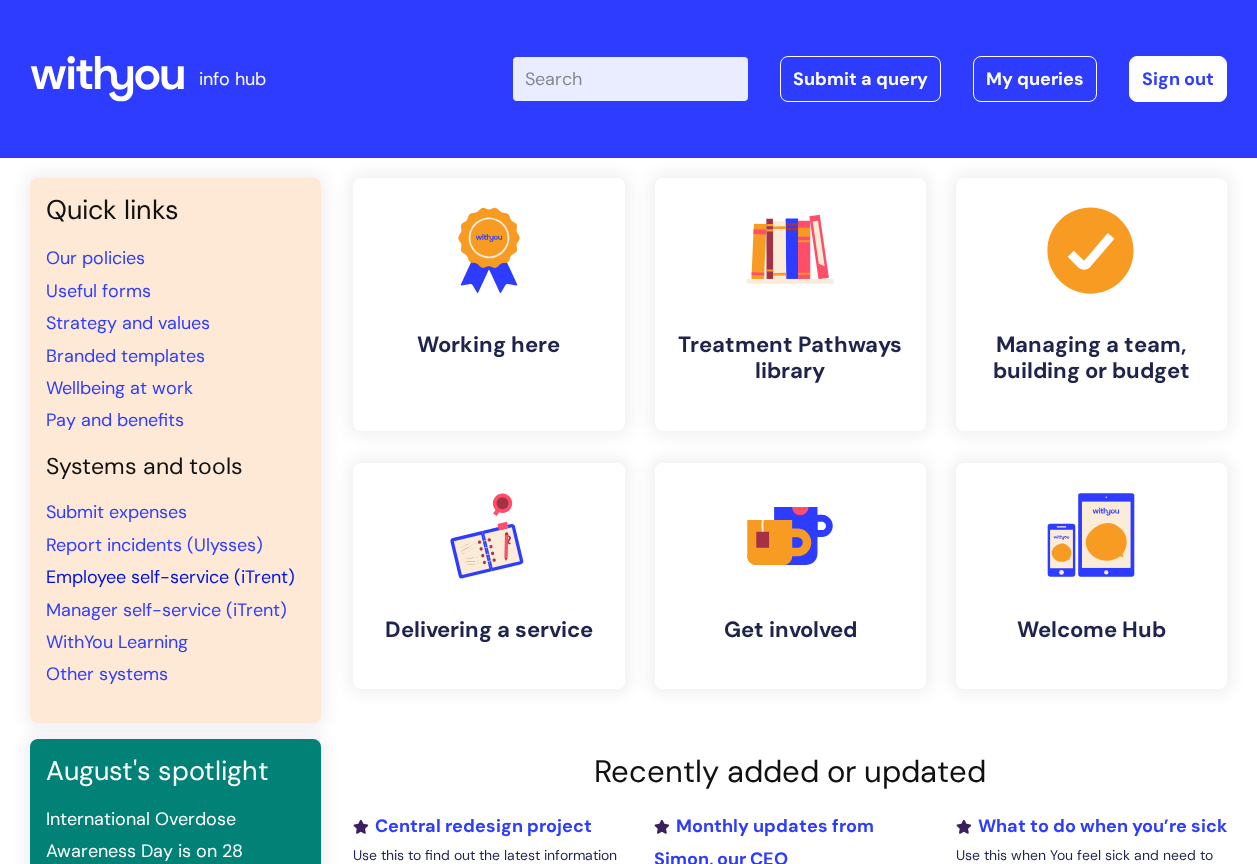 click on "Employee self-service (iTrent)" at bounding box center [170, 577] 